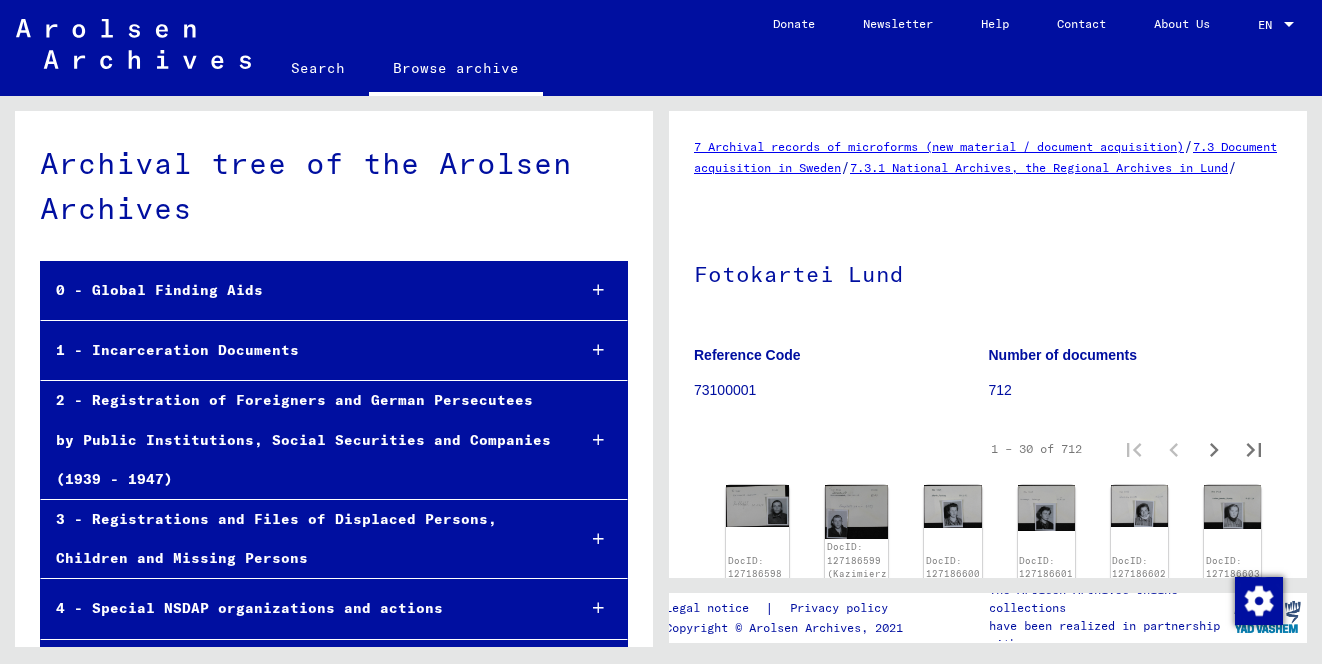 scroll, scrollTop: 0, scrollLeft: 0, axis: both 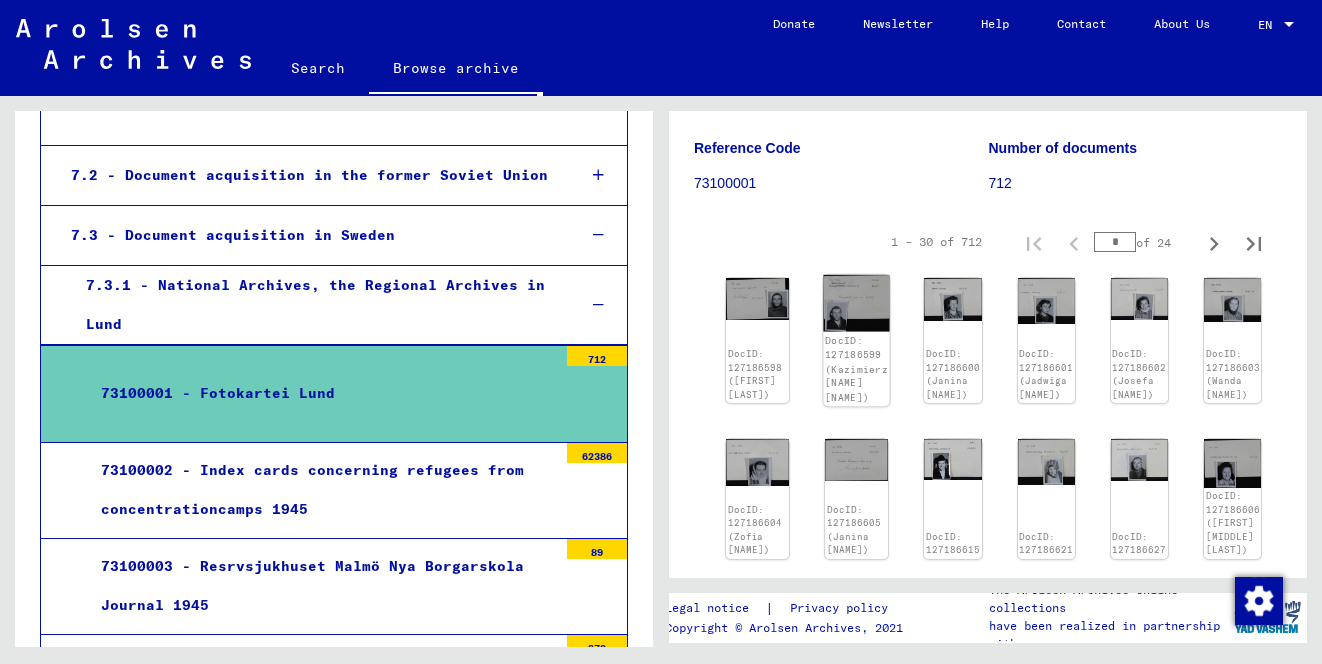 click 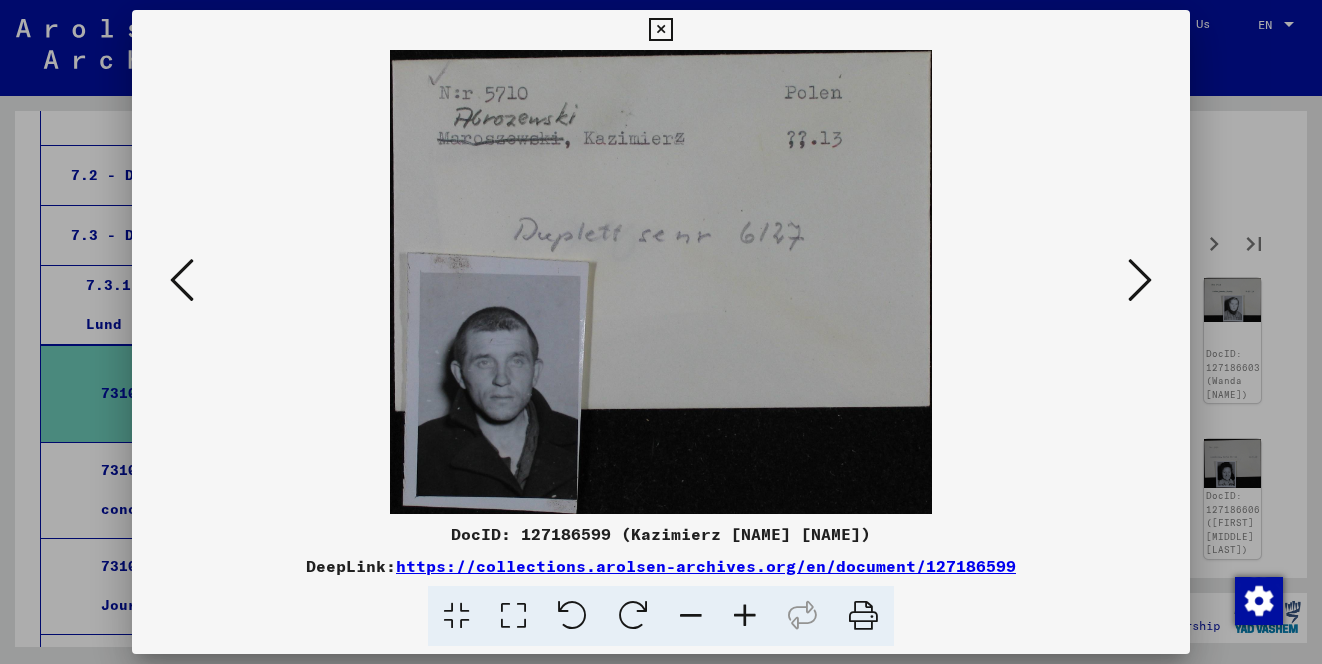 click at bounding box center (661, 332) 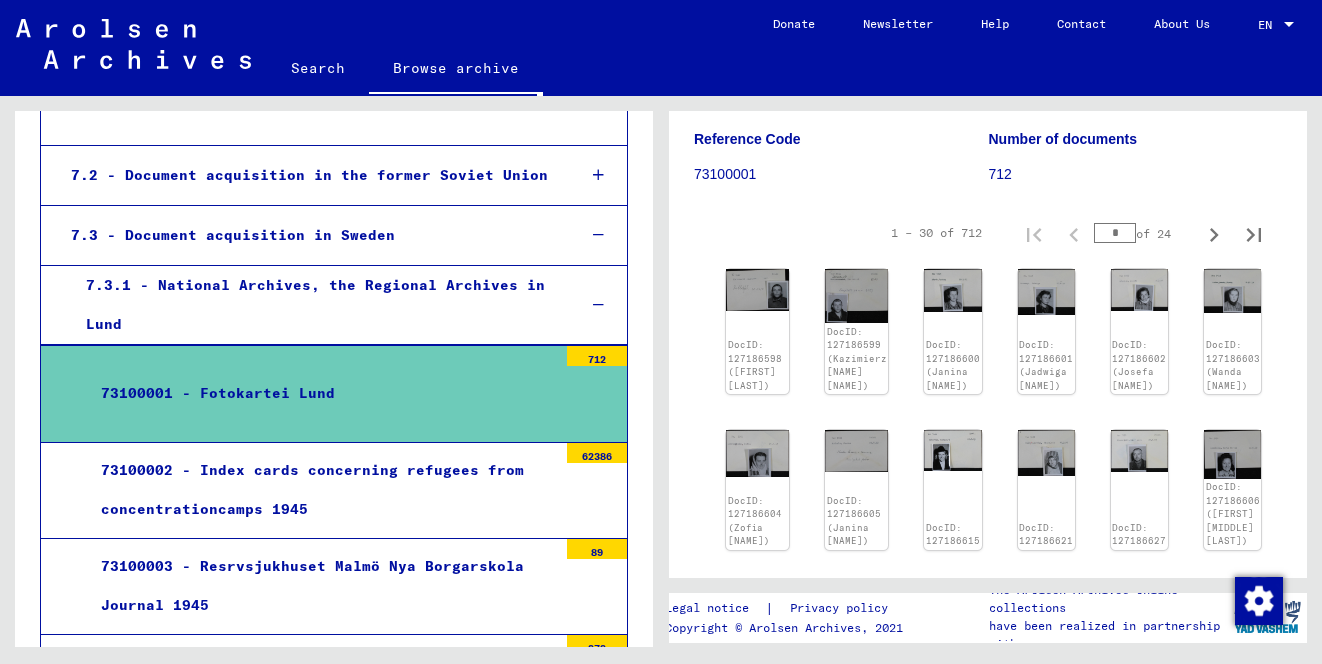 scroll, scrollTop: 216, scrollLeft: 0, axis: vertical 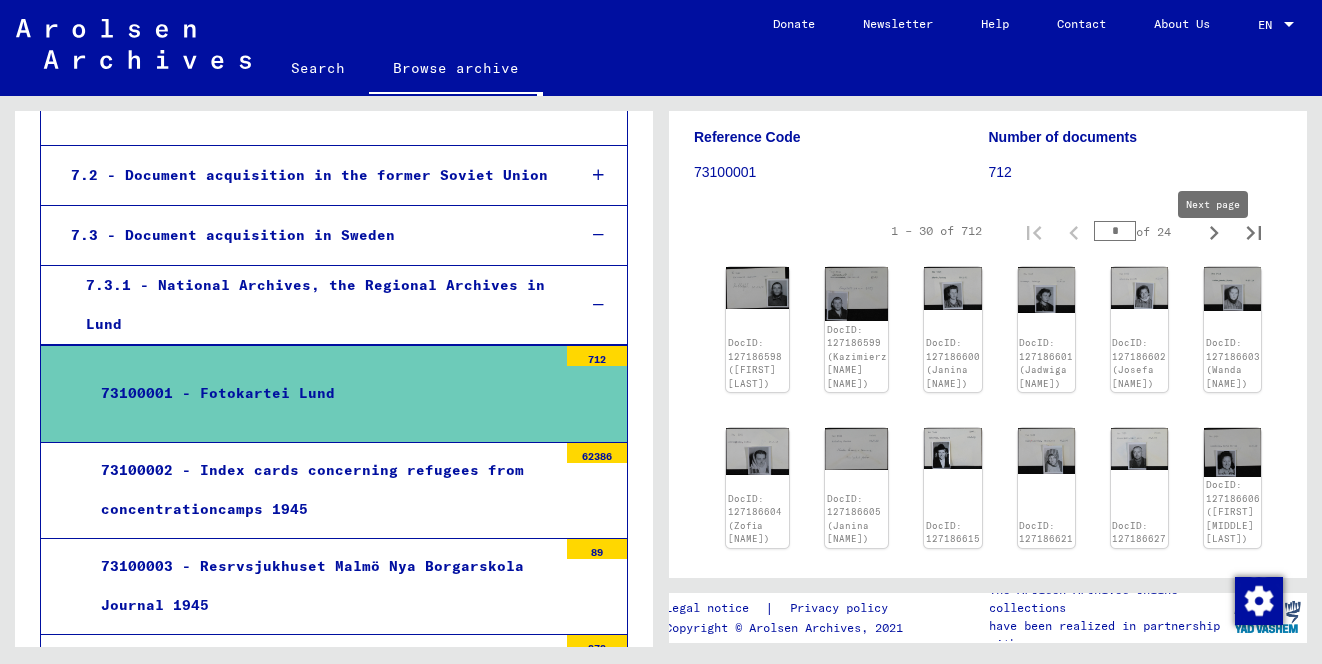 click 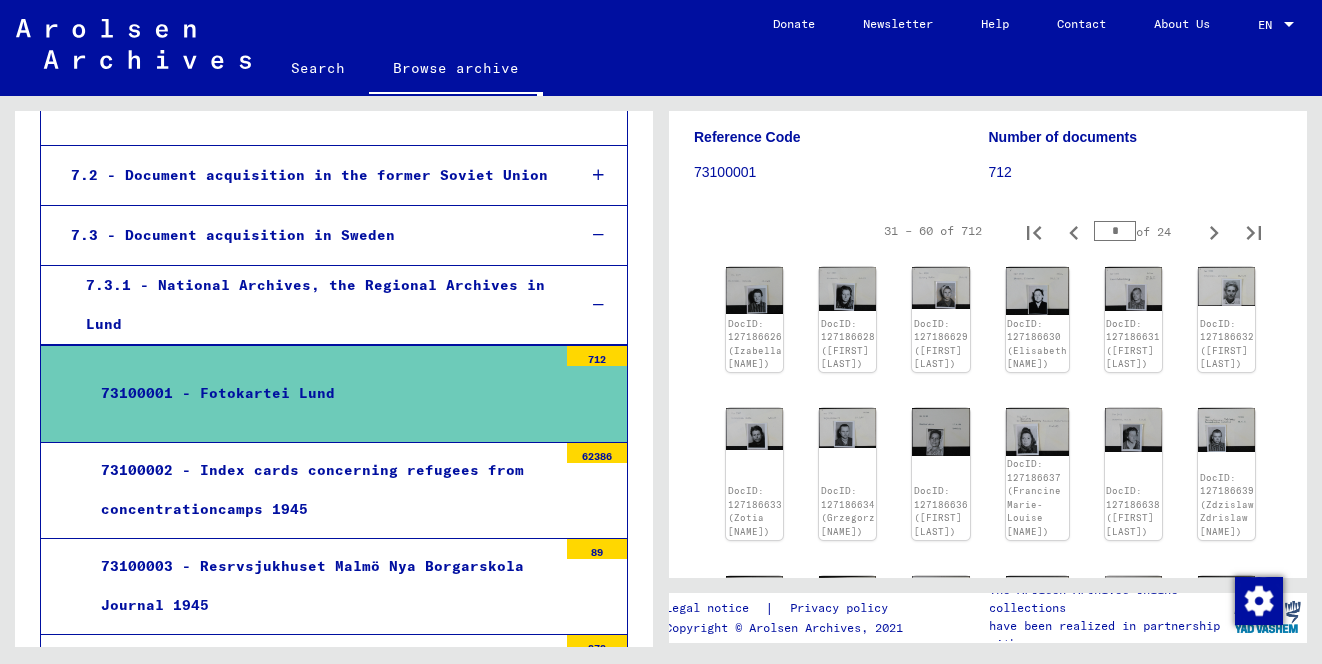 click 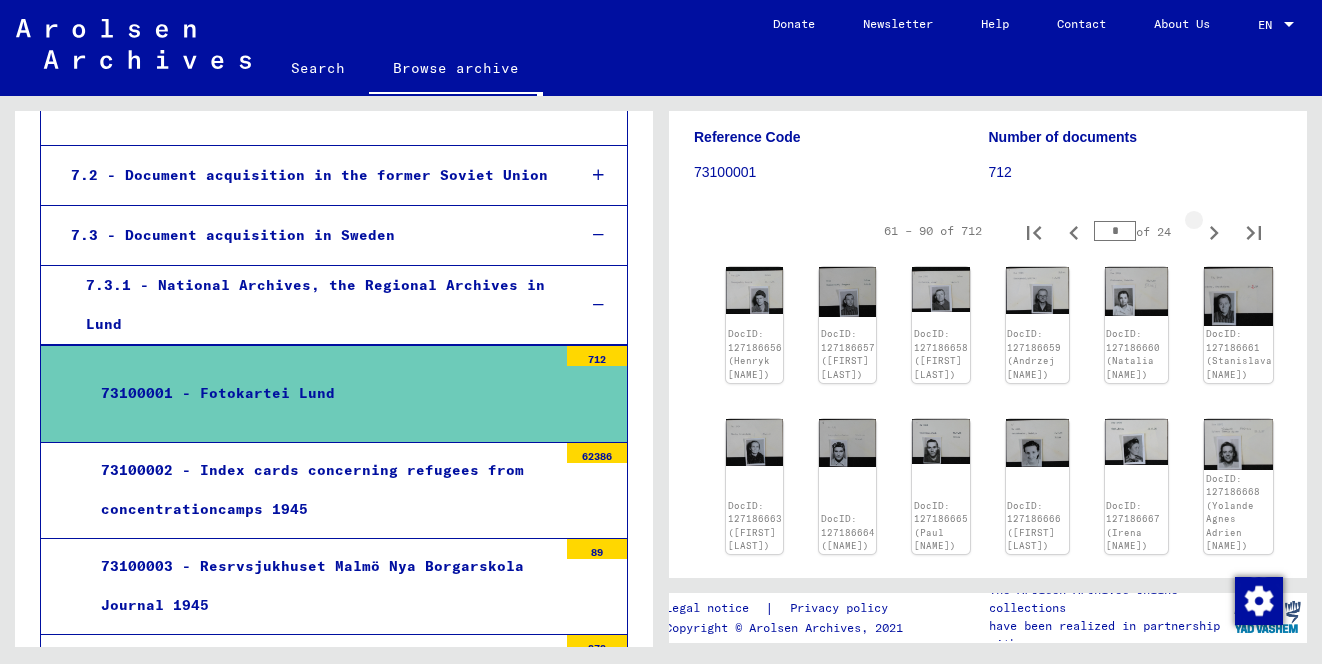 click 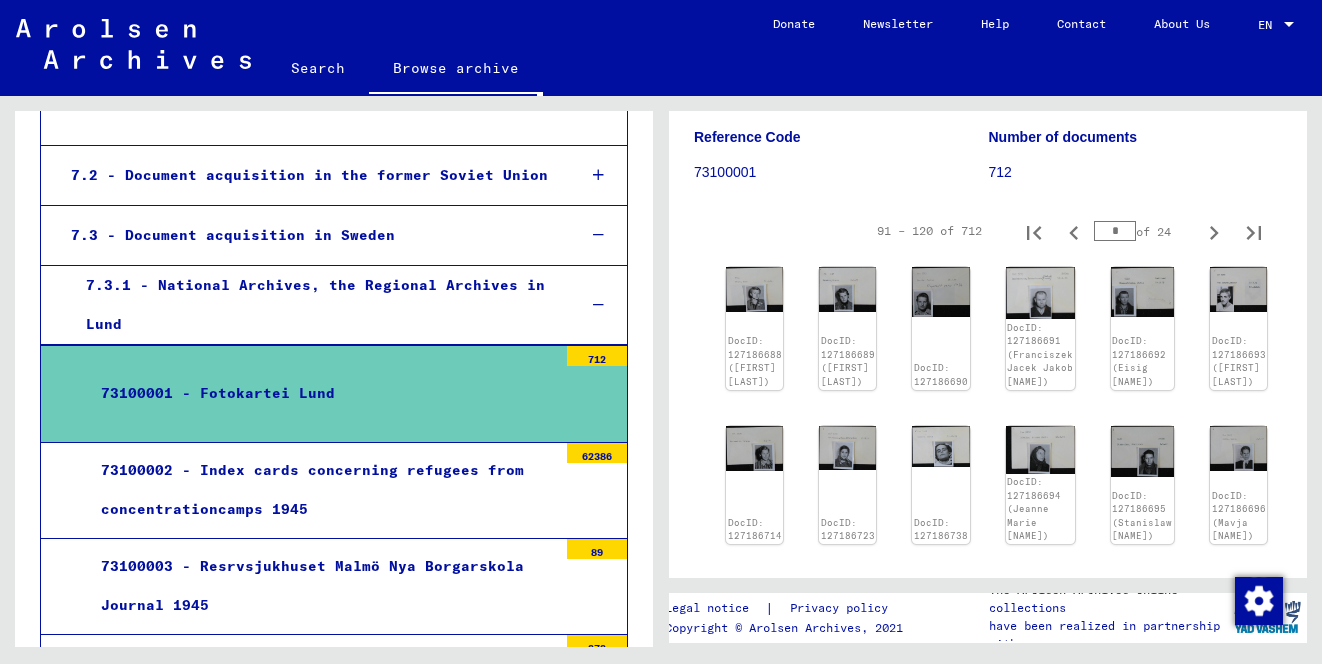 click 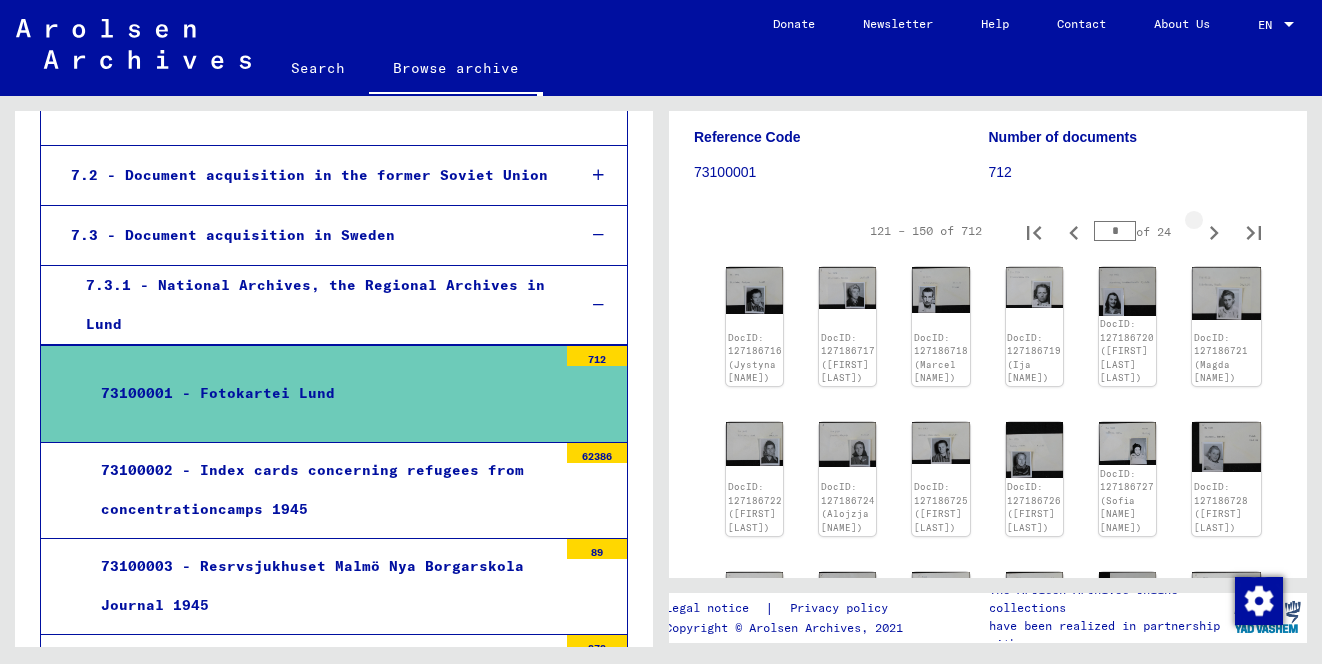 click 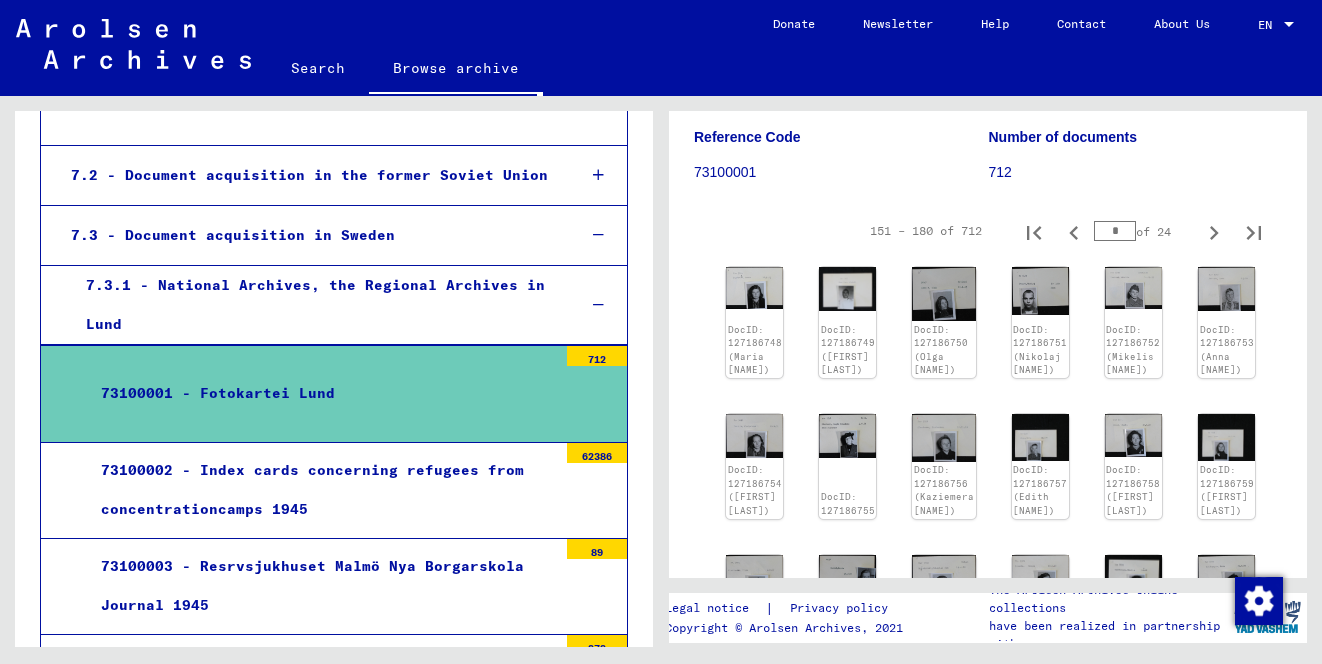 click 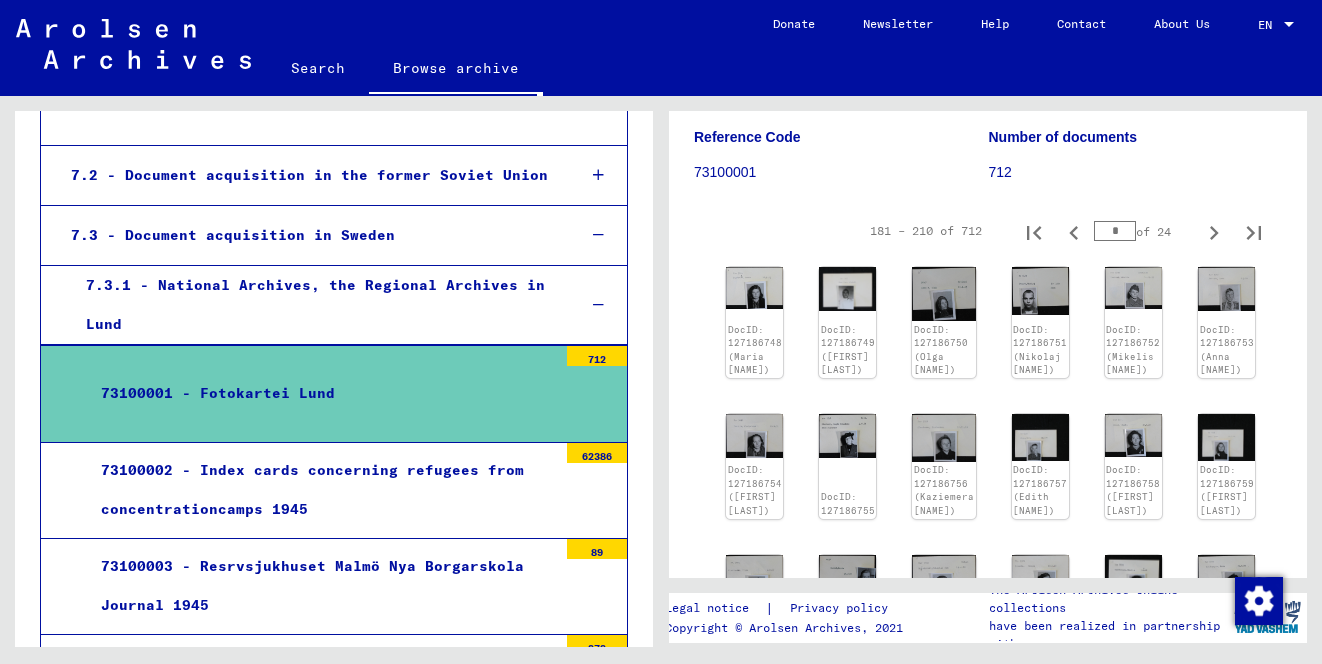click 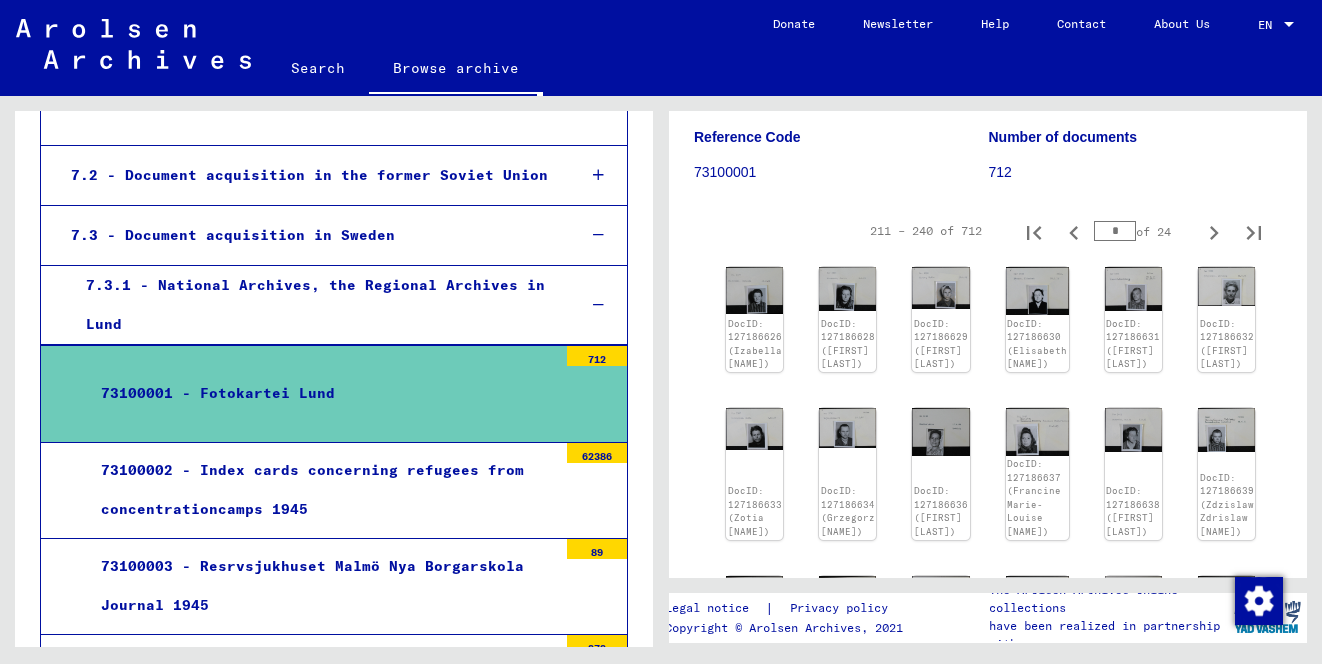 click 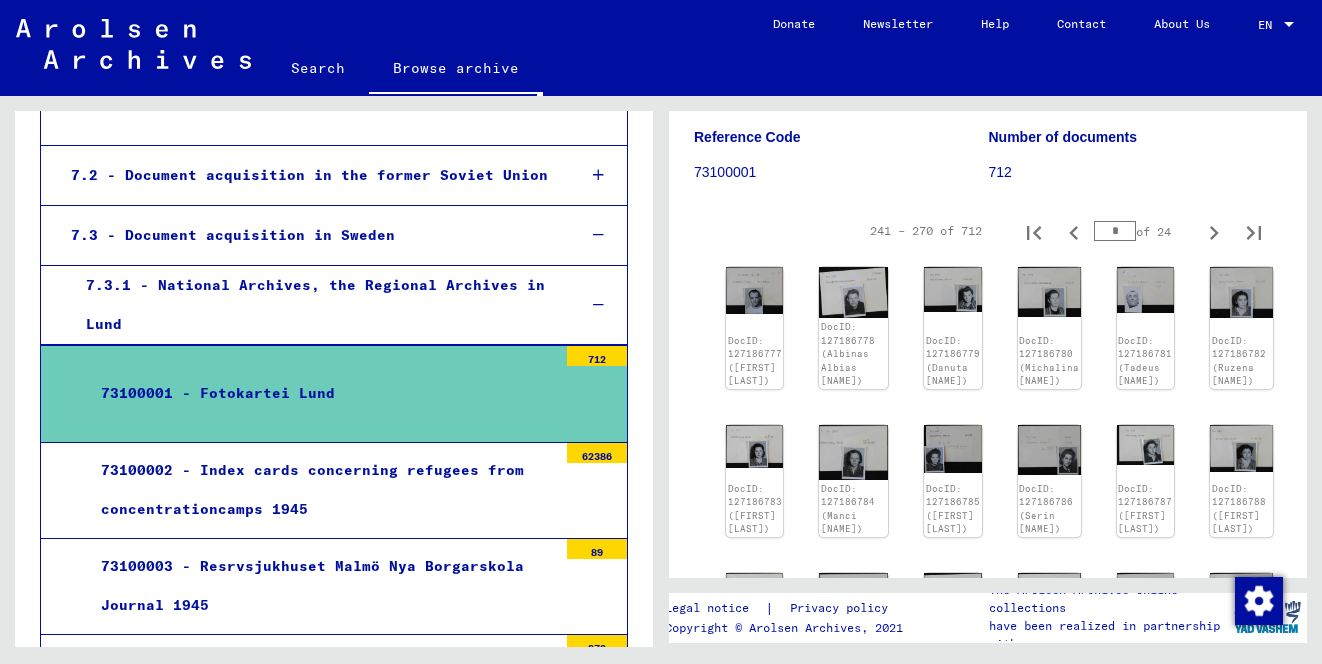 click 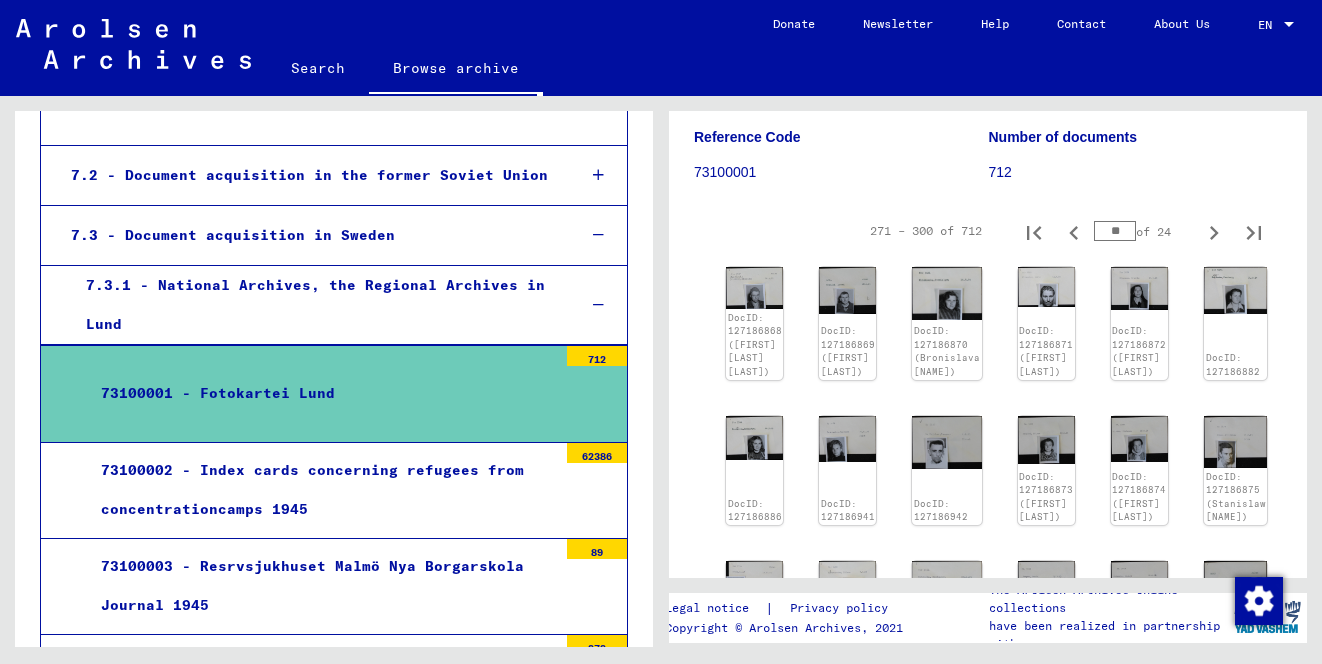 click 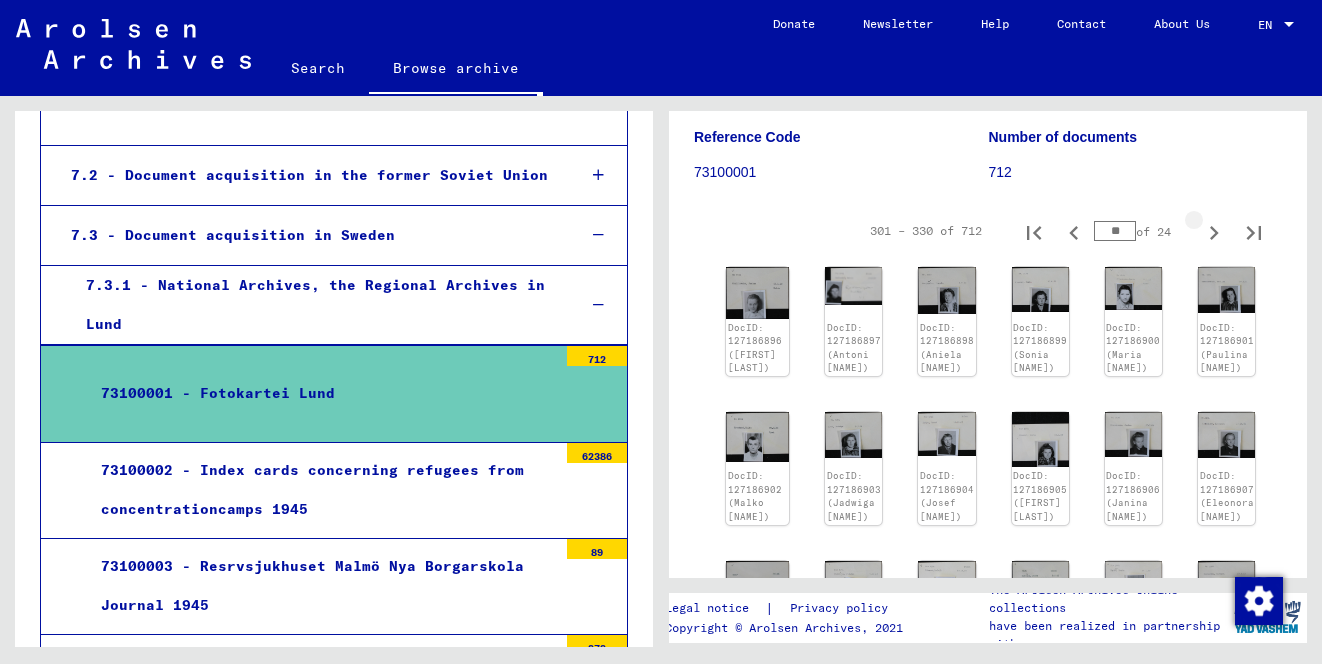 click 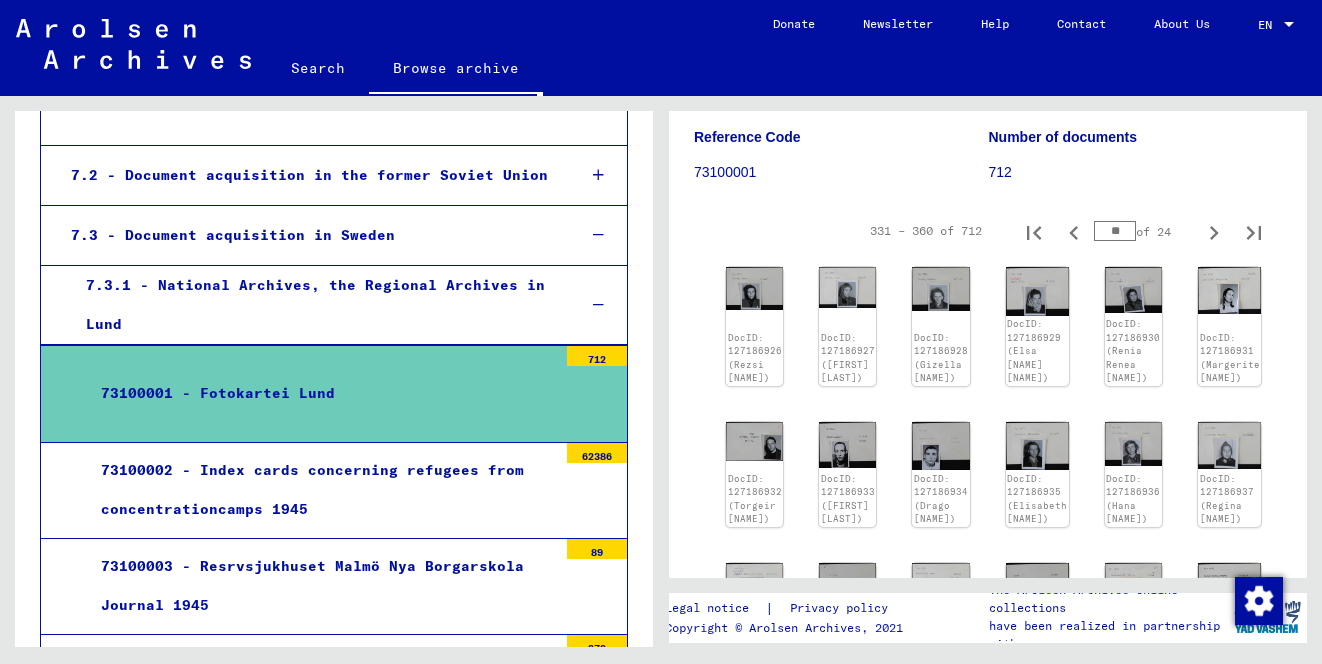 click 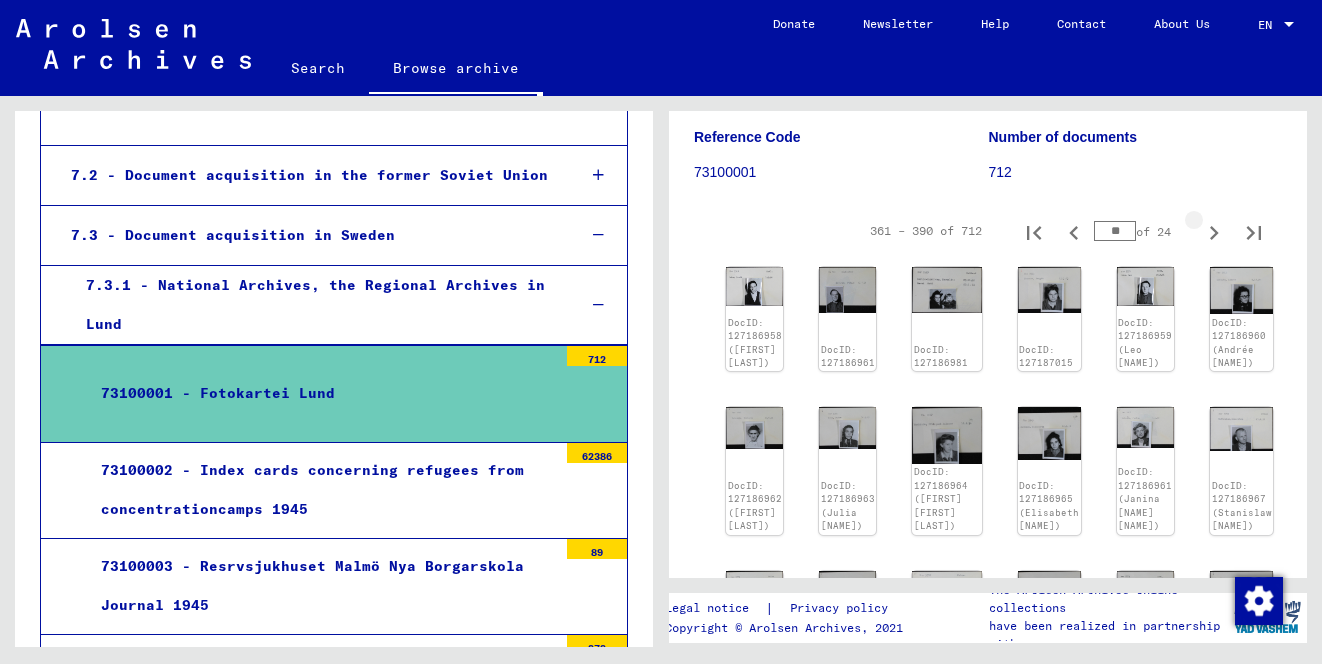 click 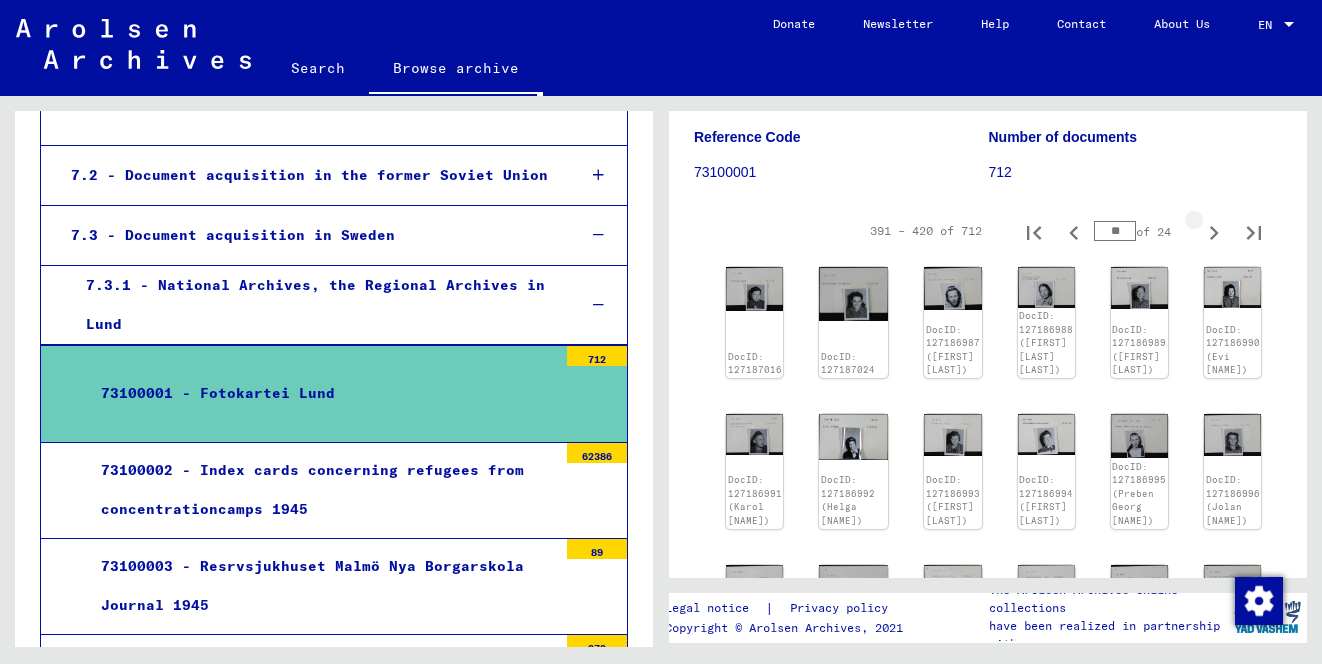 click 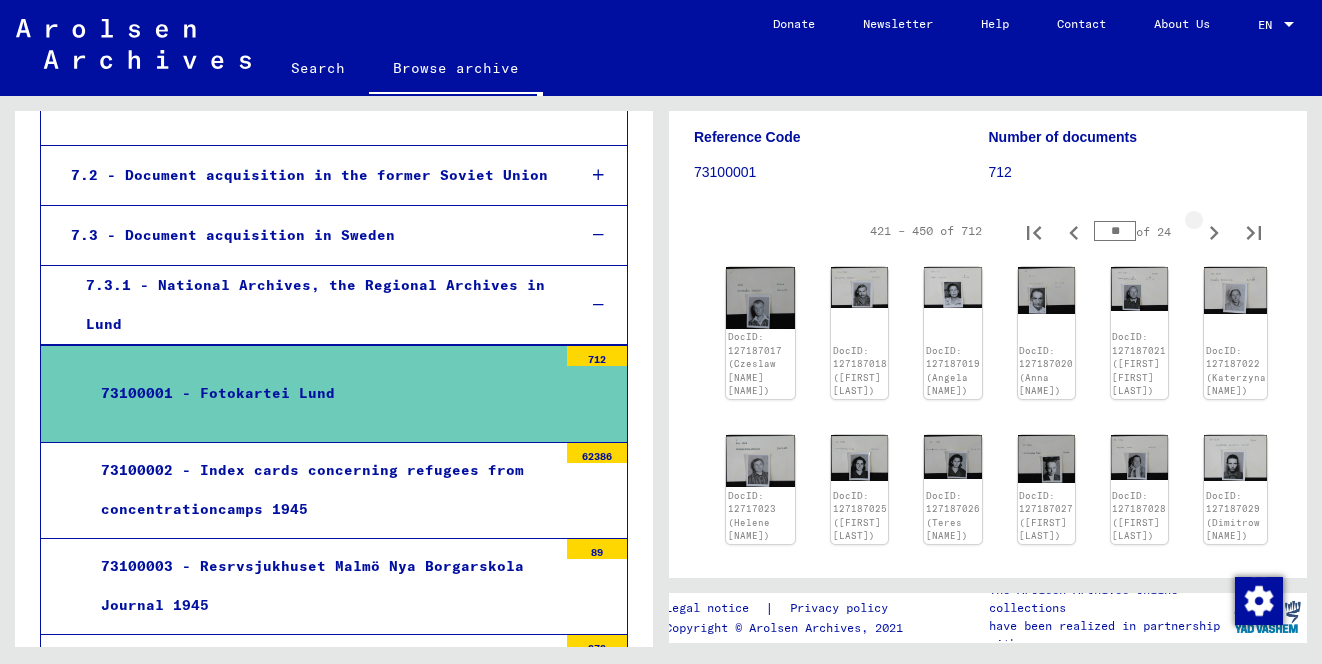 click 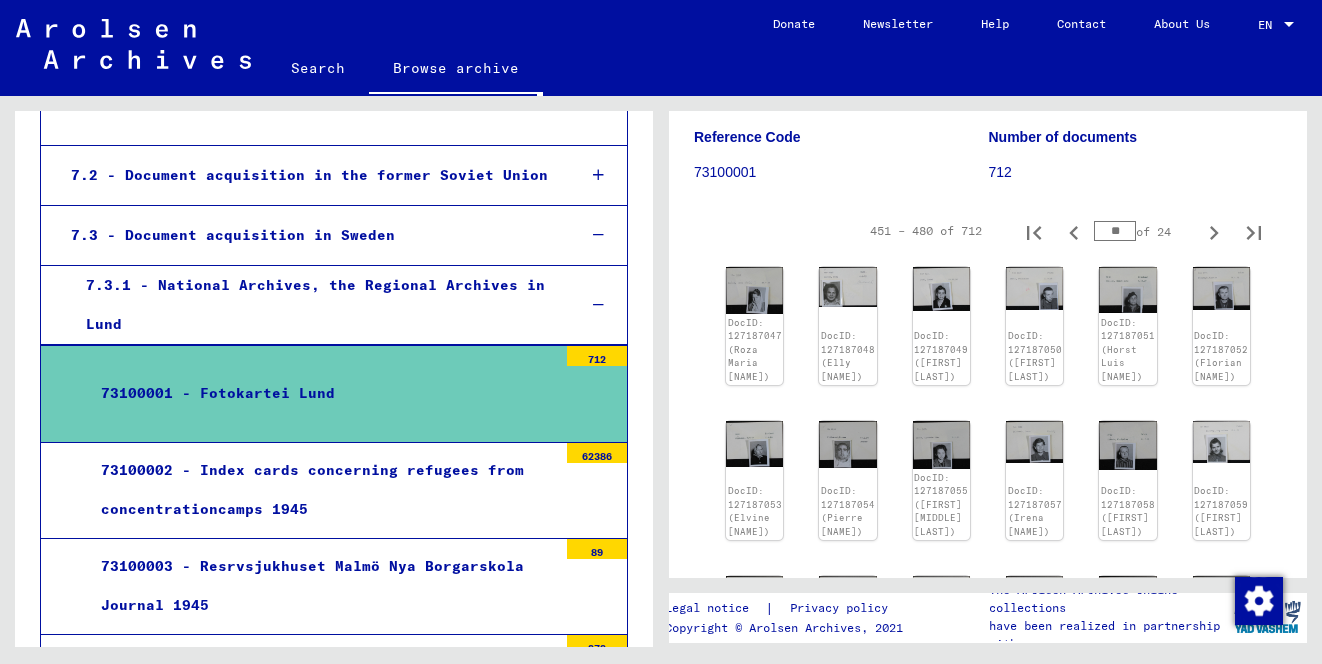 click 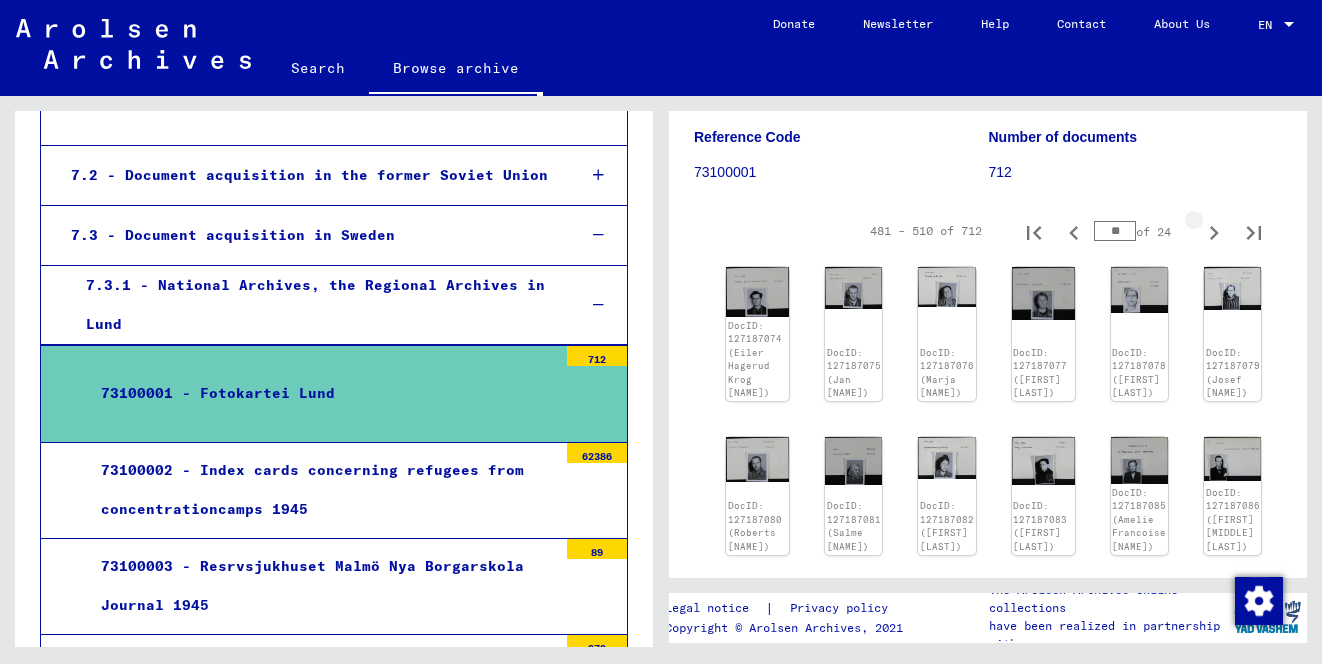 click 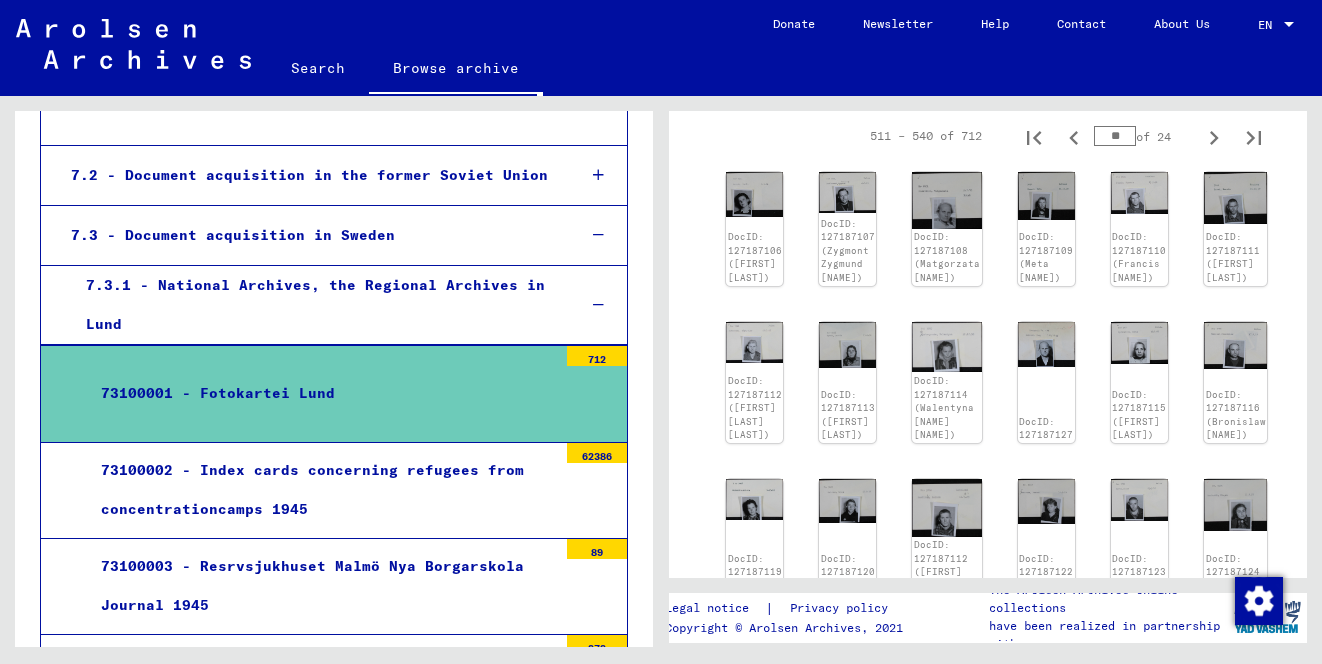 scroll, scrollTop: 306, scrollLeft: 0, axis: vertical 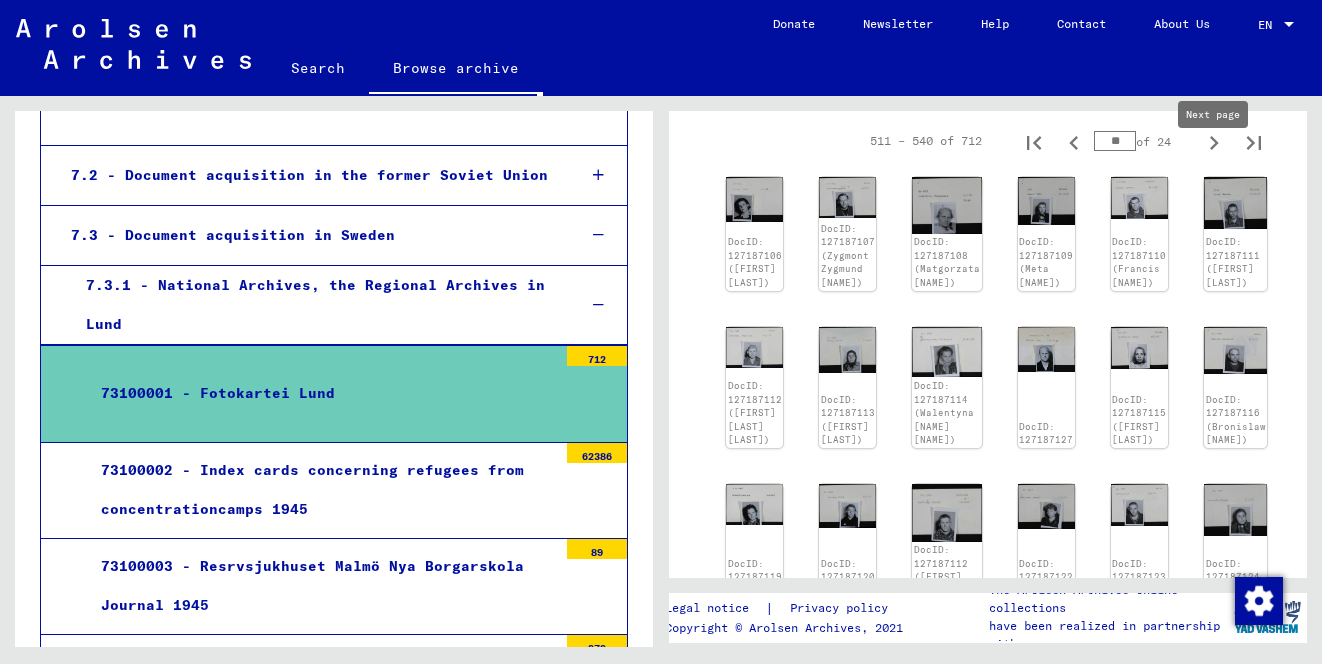 click 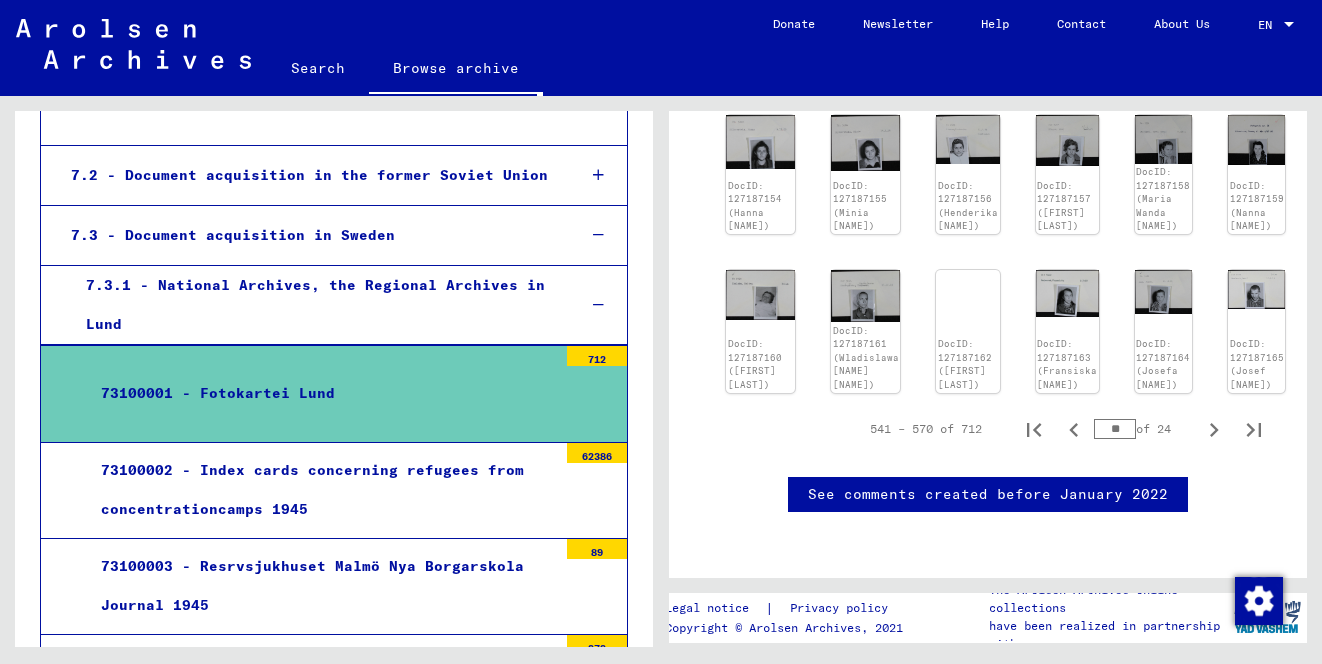 scroll, scrollTop: 918, scrollLeft: 20, axis: both 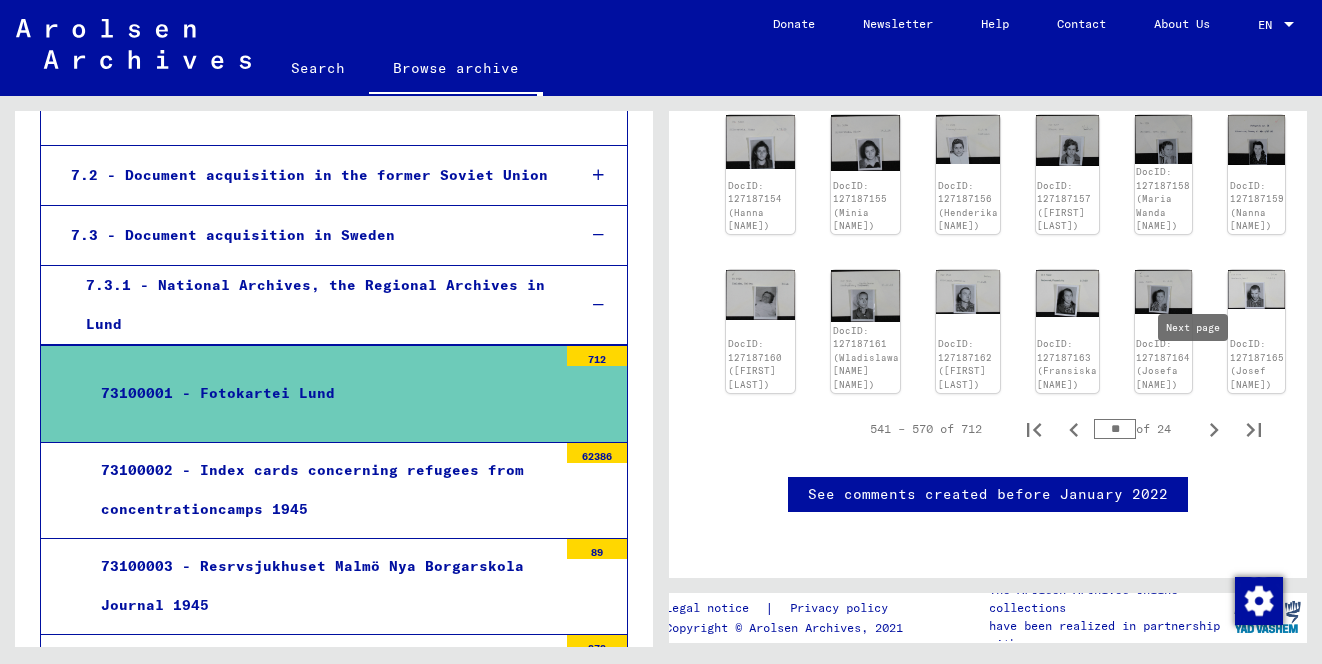 click 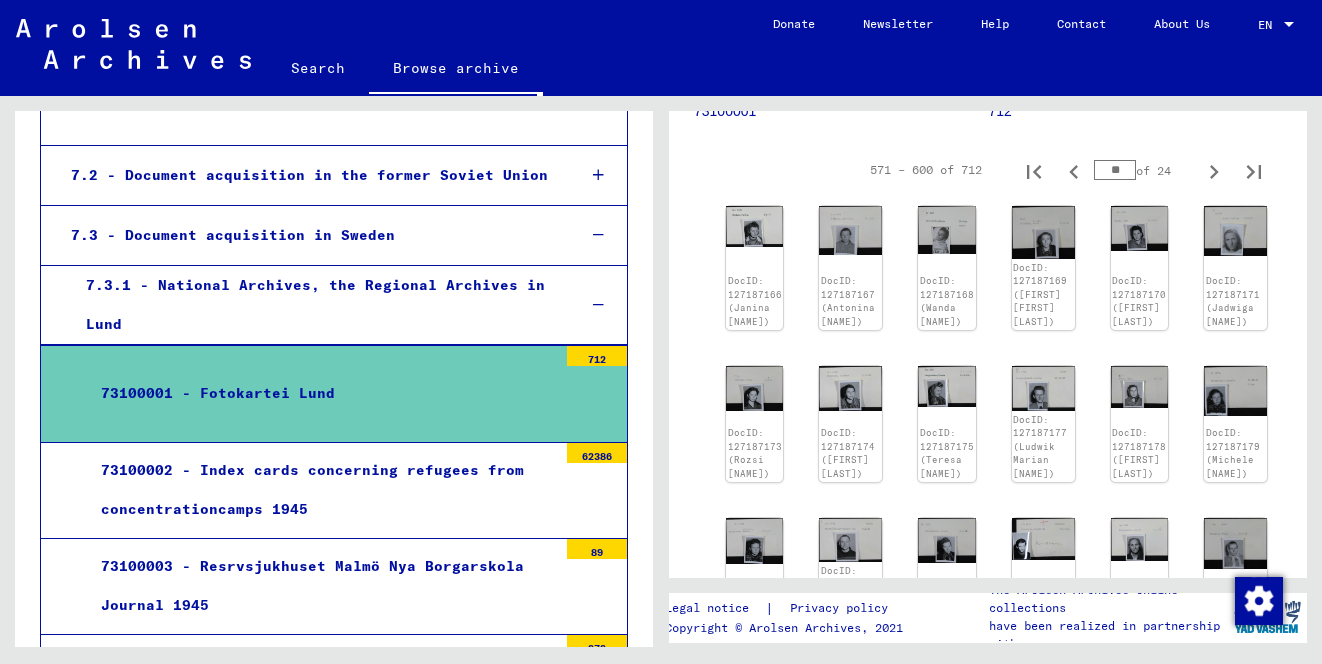 scroll, scrollTop: 266, scrollLeft: 0, axis: vertical 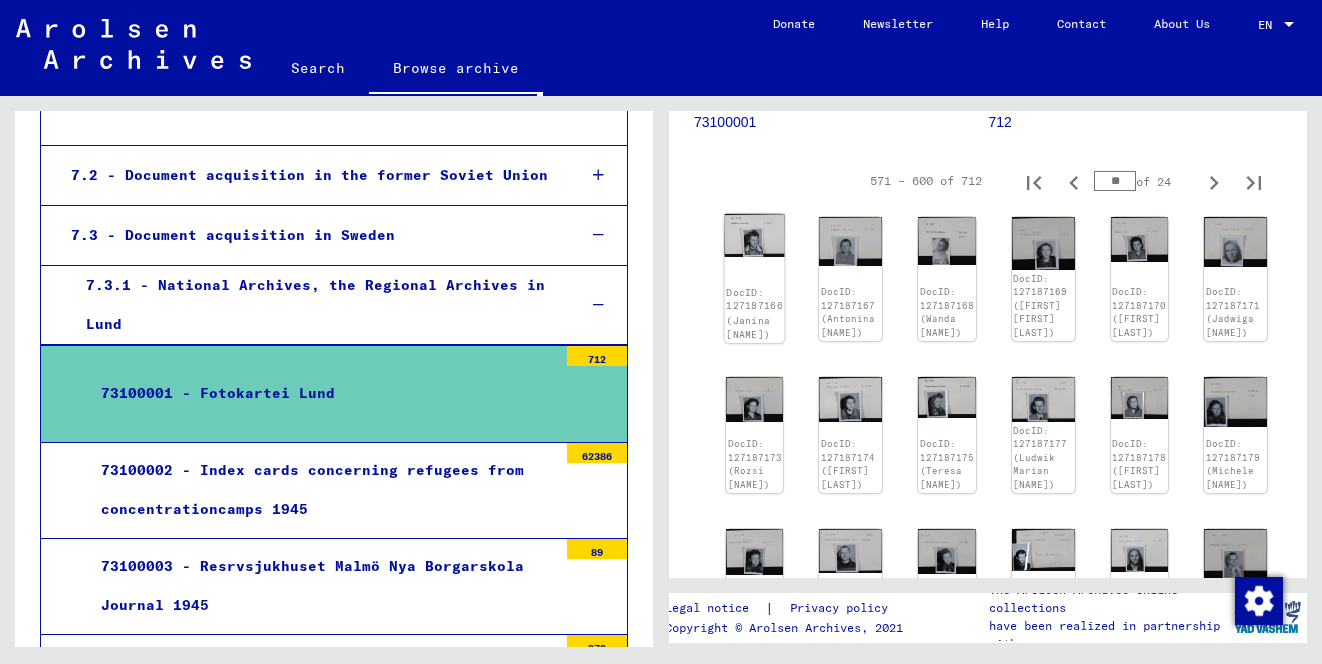 click 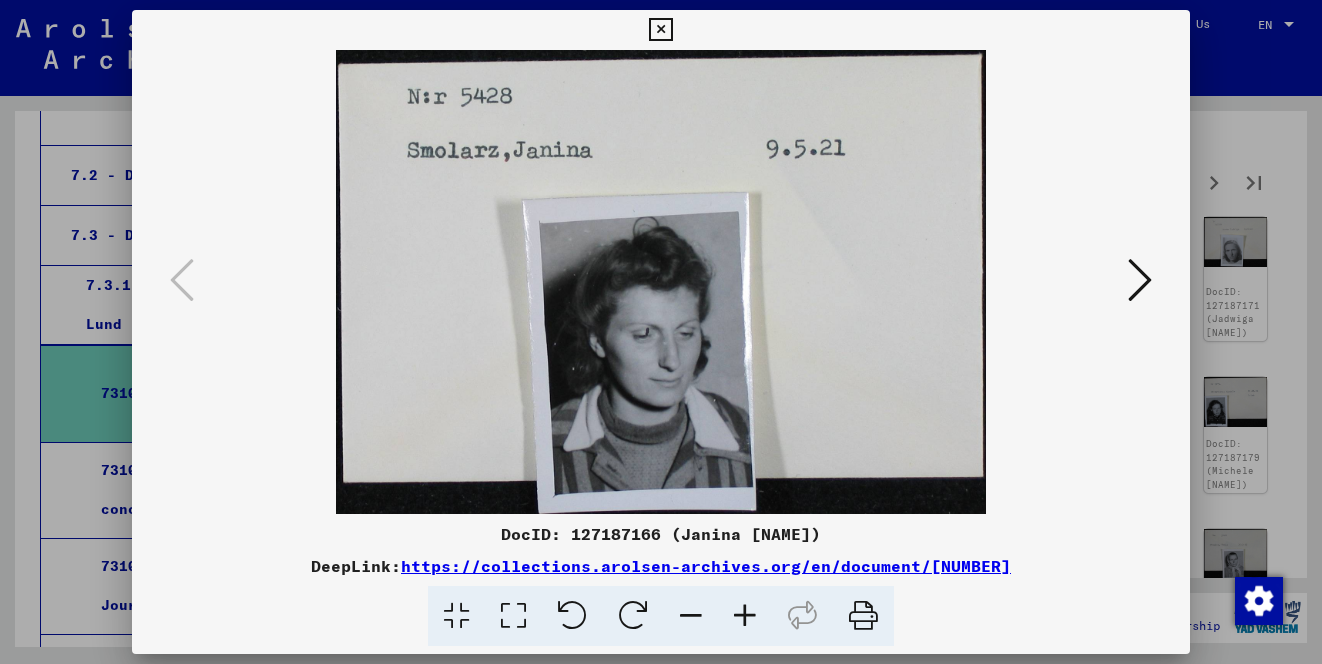 click at bounding box center [1140, 280] 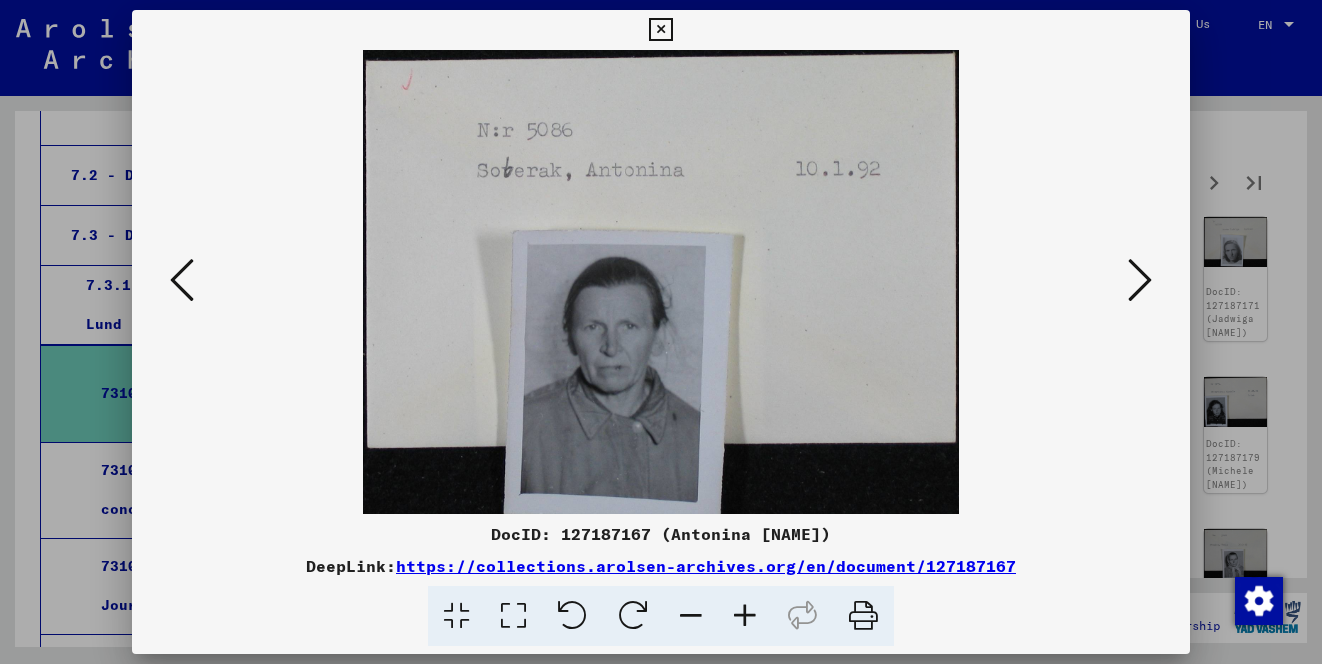 click at bounding box center [1140, 280] 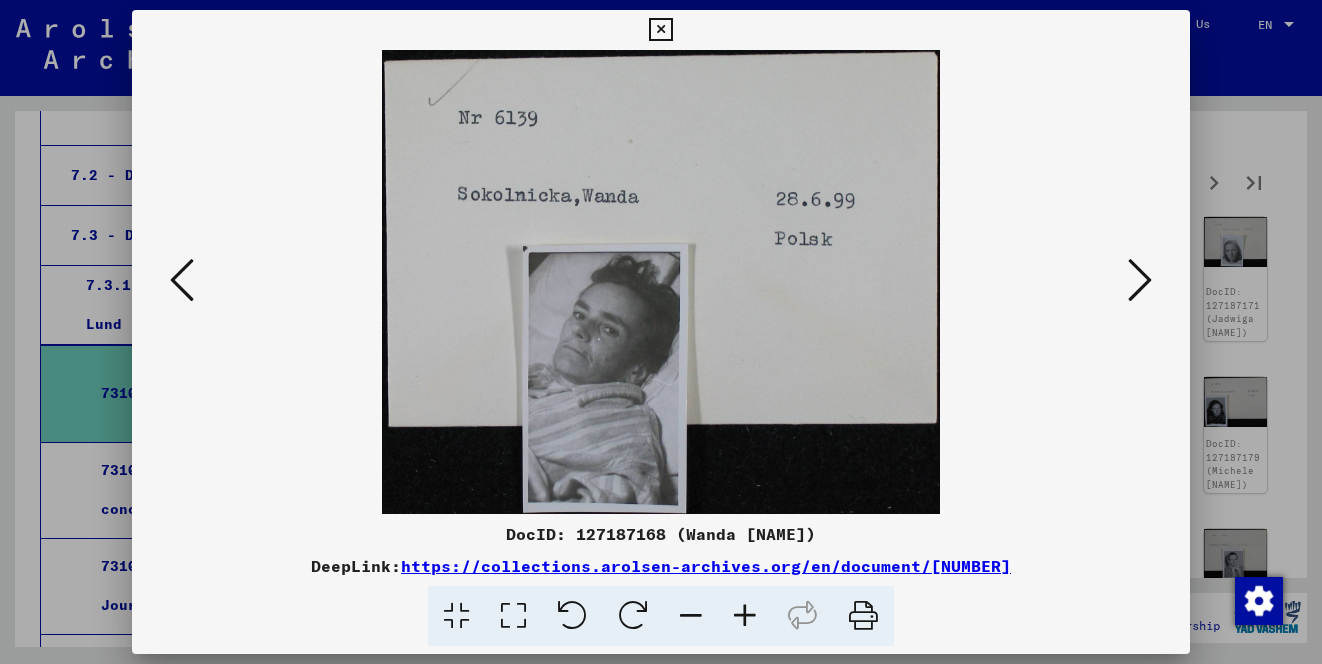 click at bounding box center (1140, 280) 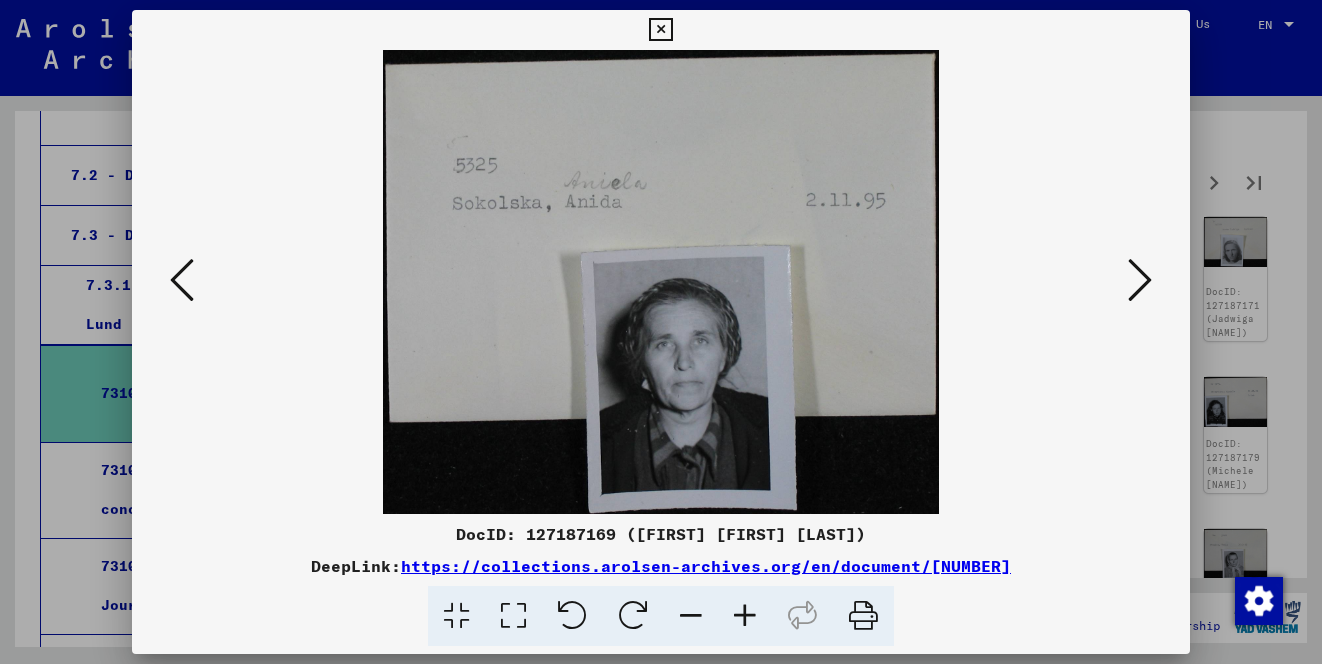 click at bounding box center (1140, 280) 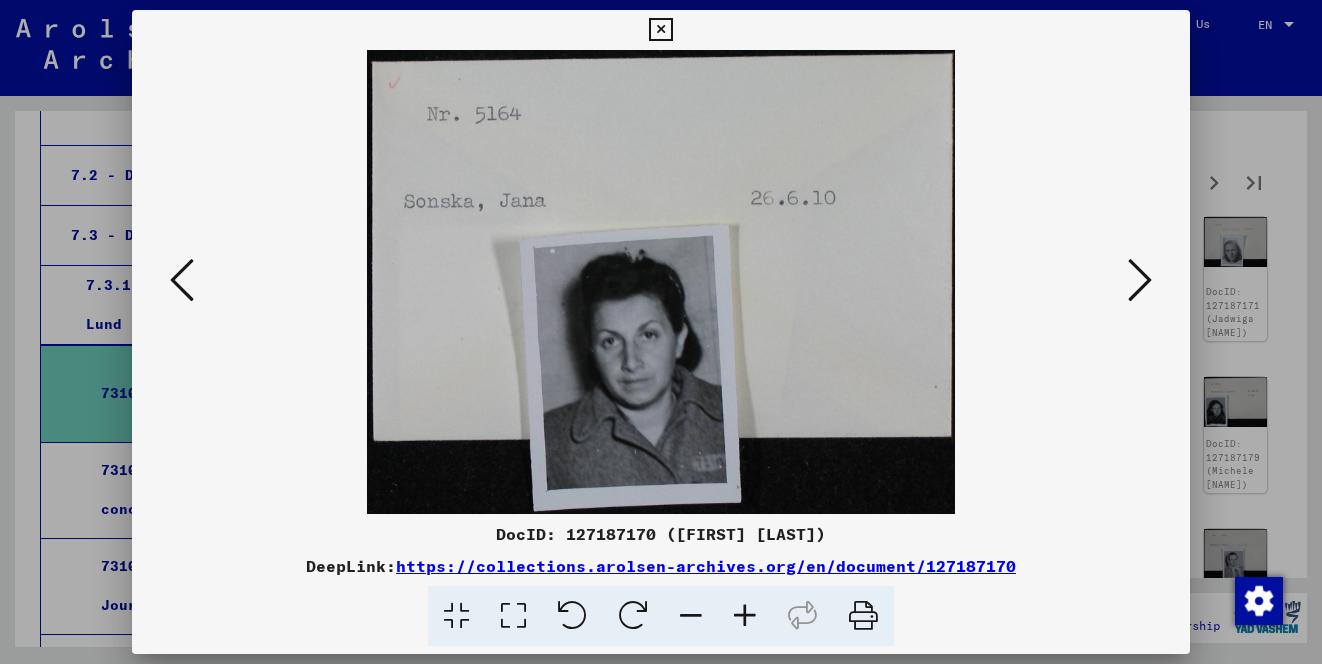 click at bounding box center [1140, 280] 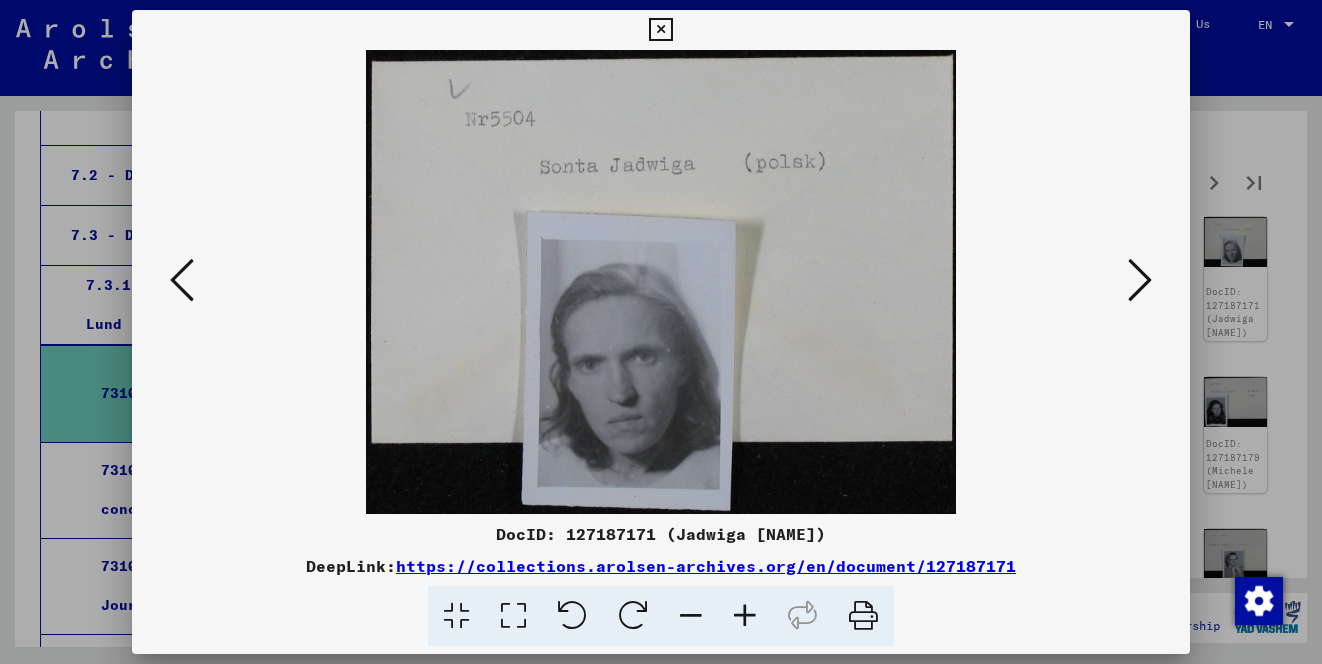 click at bounding box center (1140, 280) 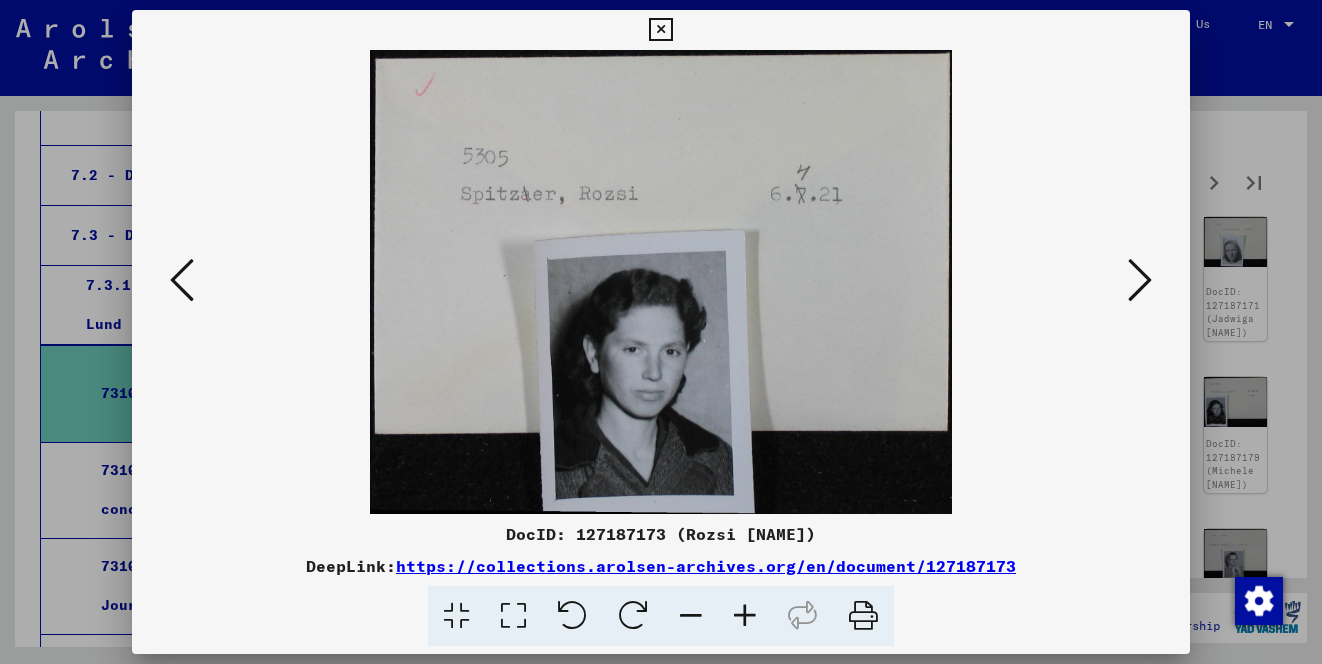 click at bounding box center [1140, 280] 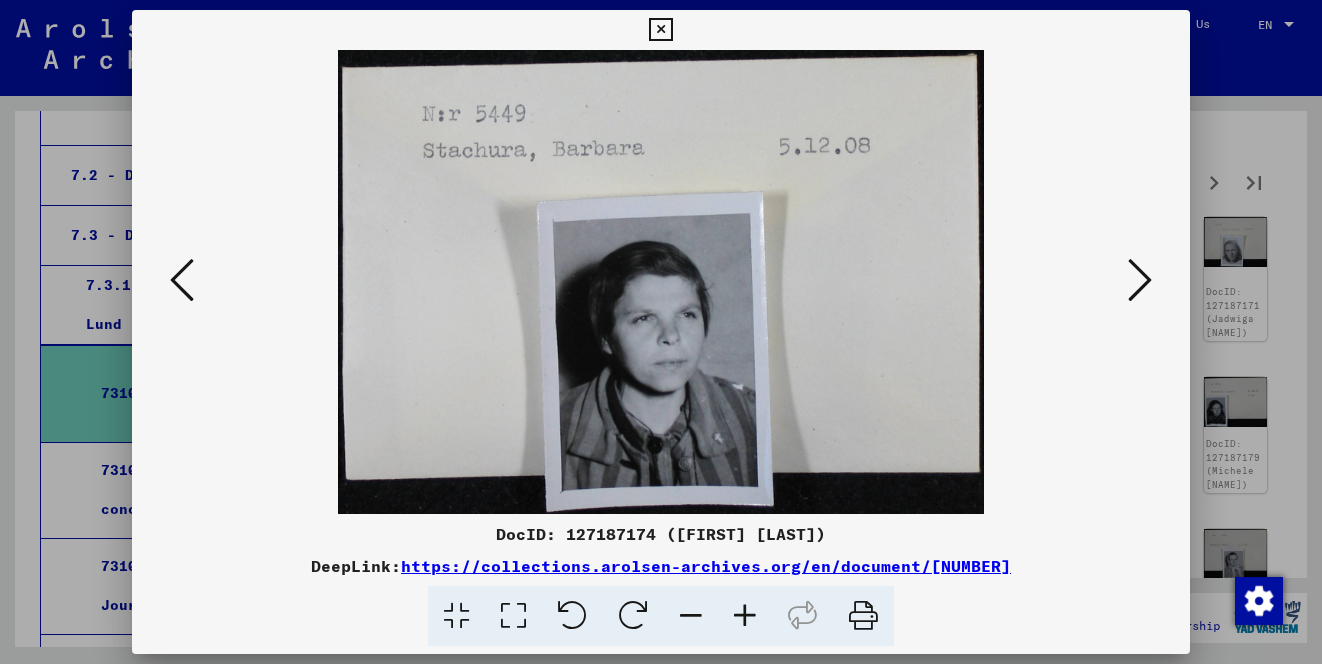 click at bounding box center (1140, 280) 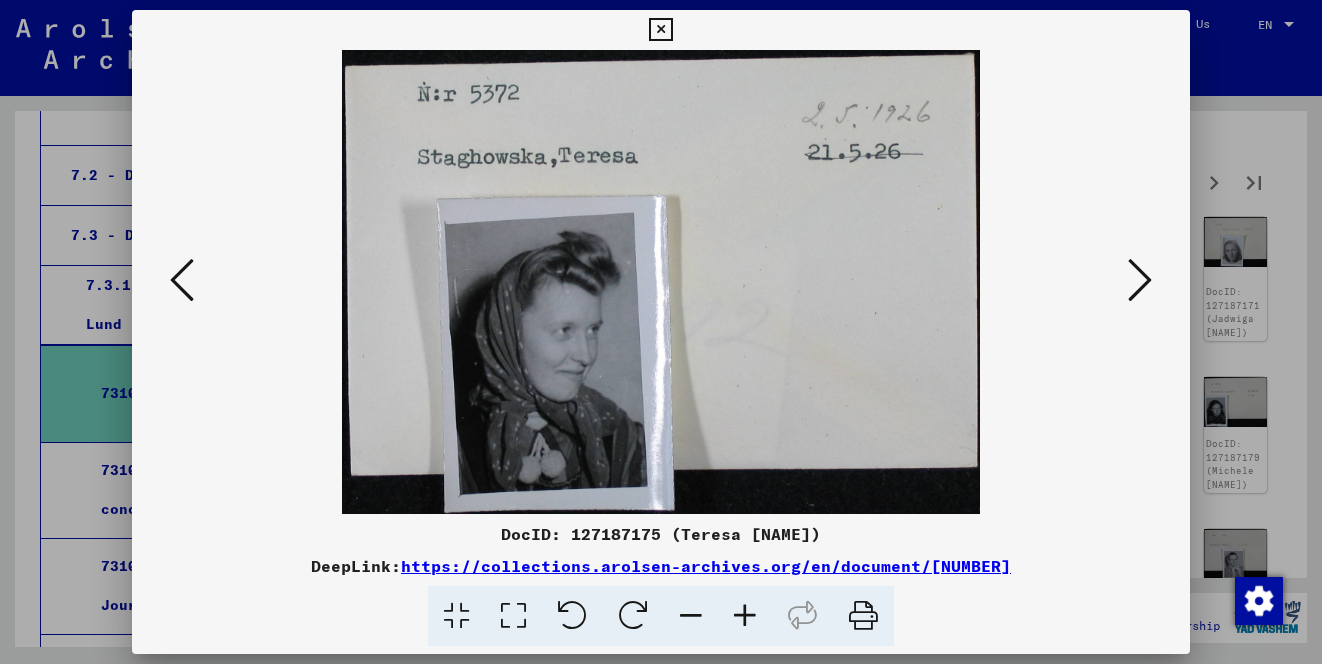 click at bounding box center (1140, 280) 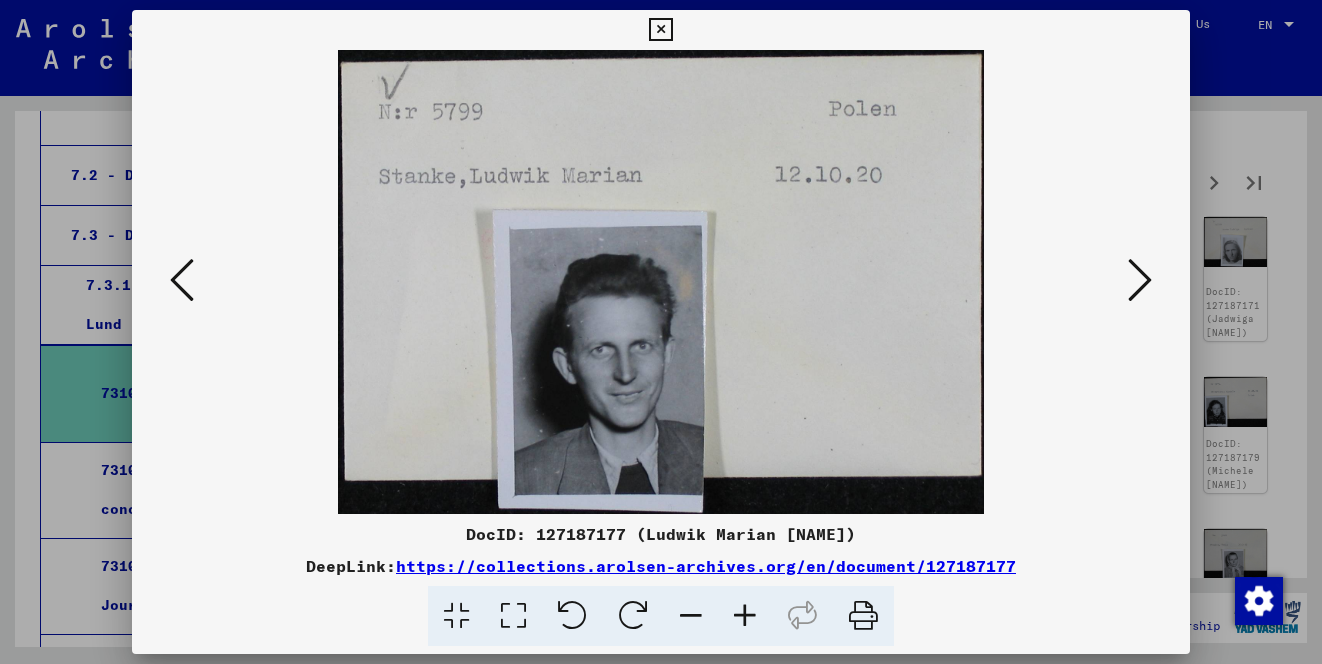 click at bounding box center (1140, 280) 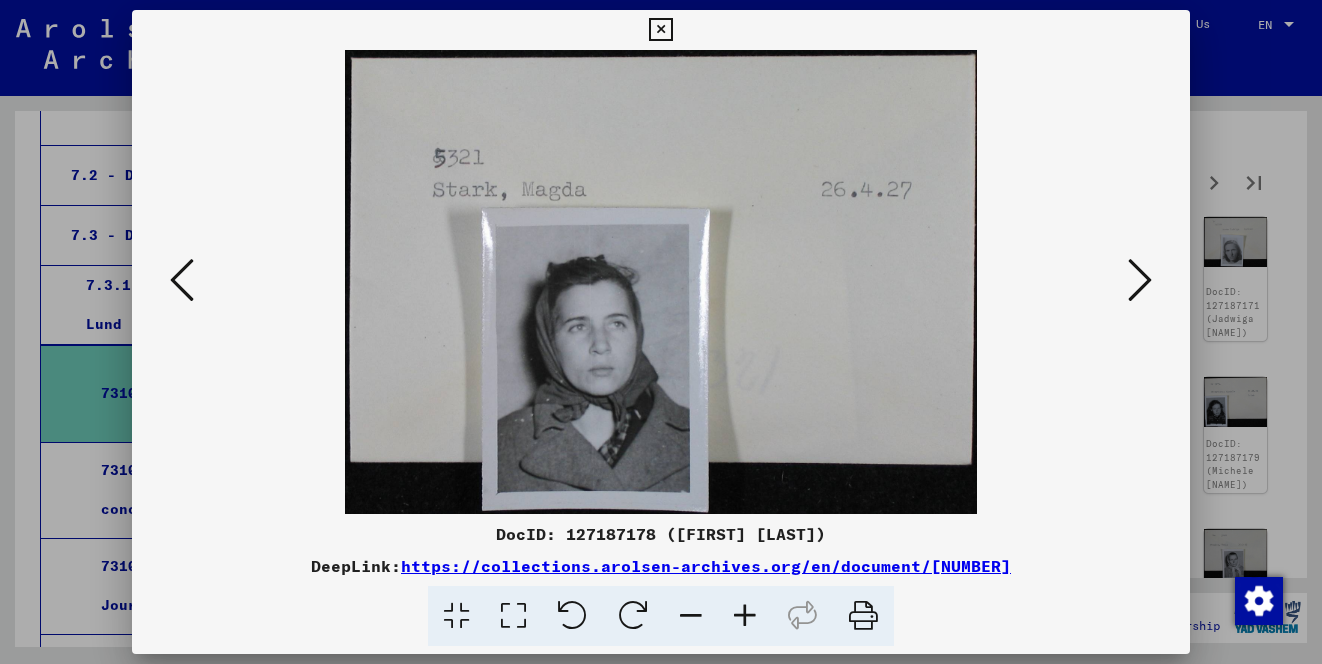 click at bounding box center [1140, 280] 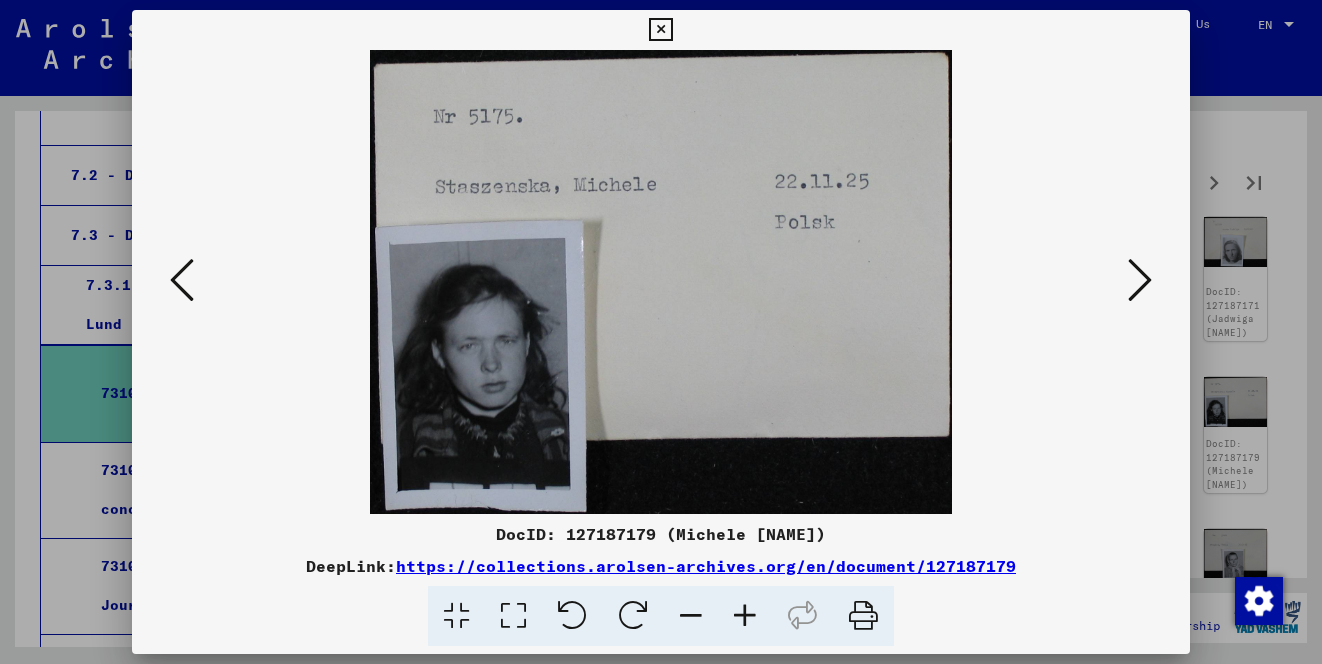 click at bounding box center (1140, 280) 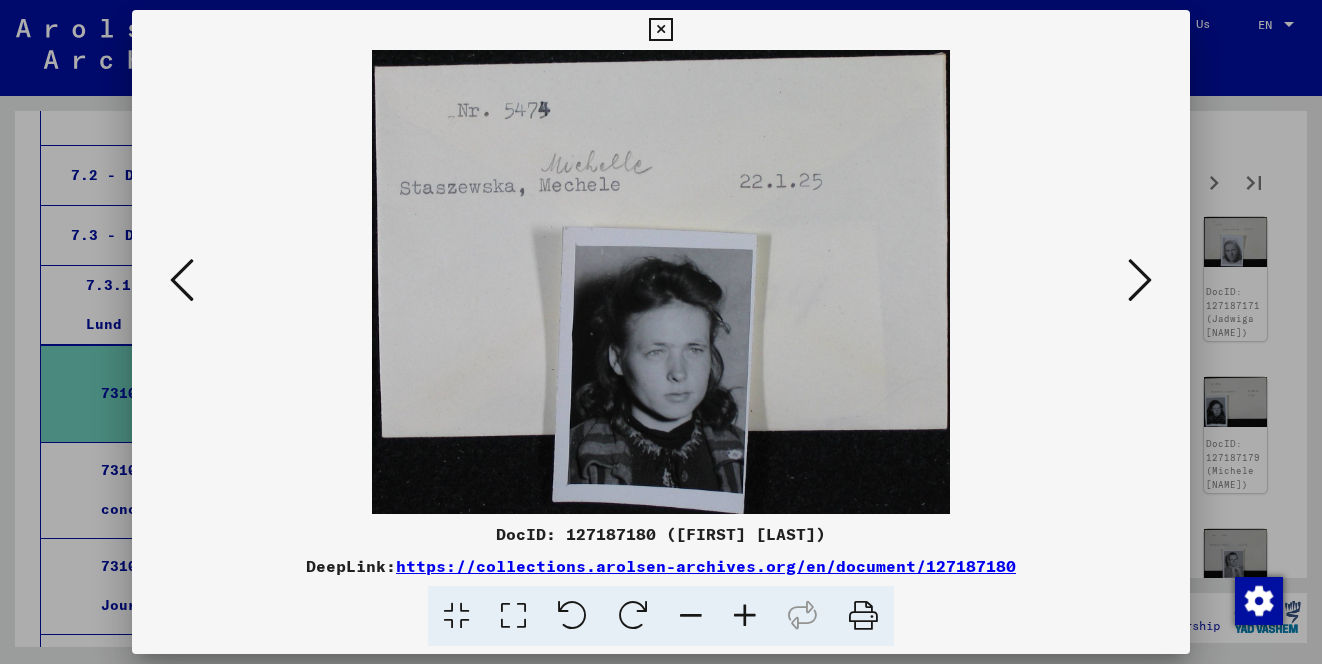 click at bounding box center [1140, 280] 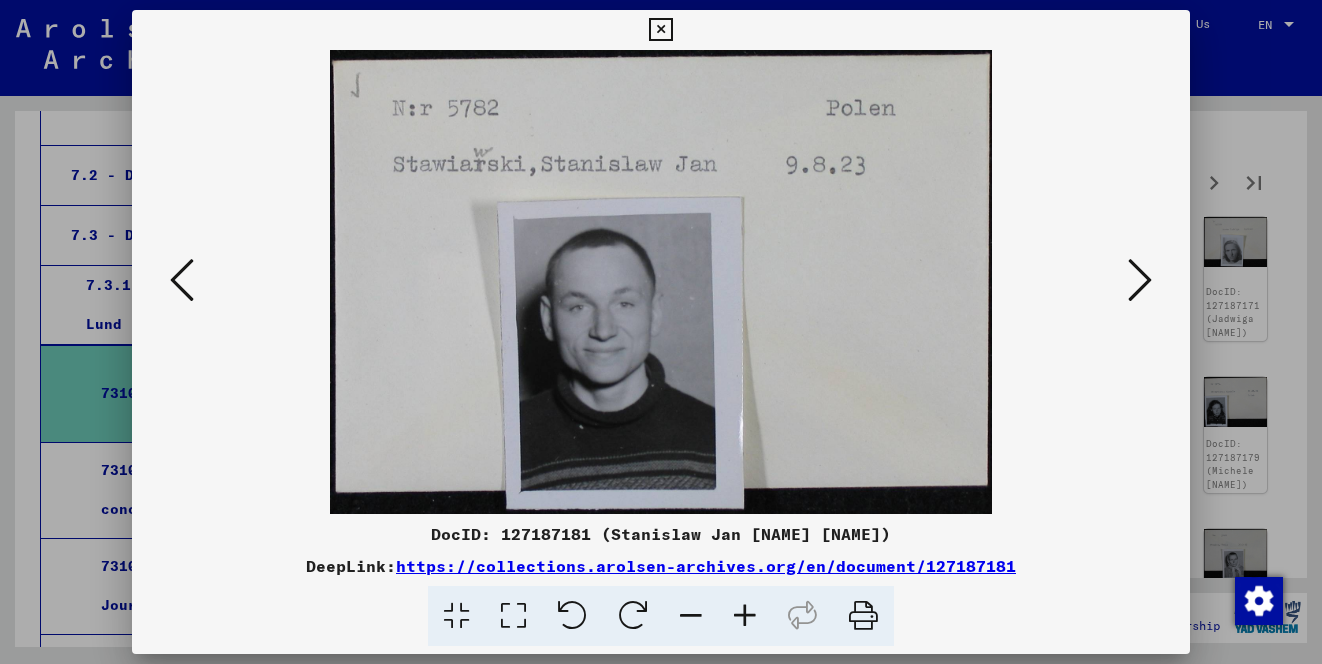 click at bounding box center (1140, 280) 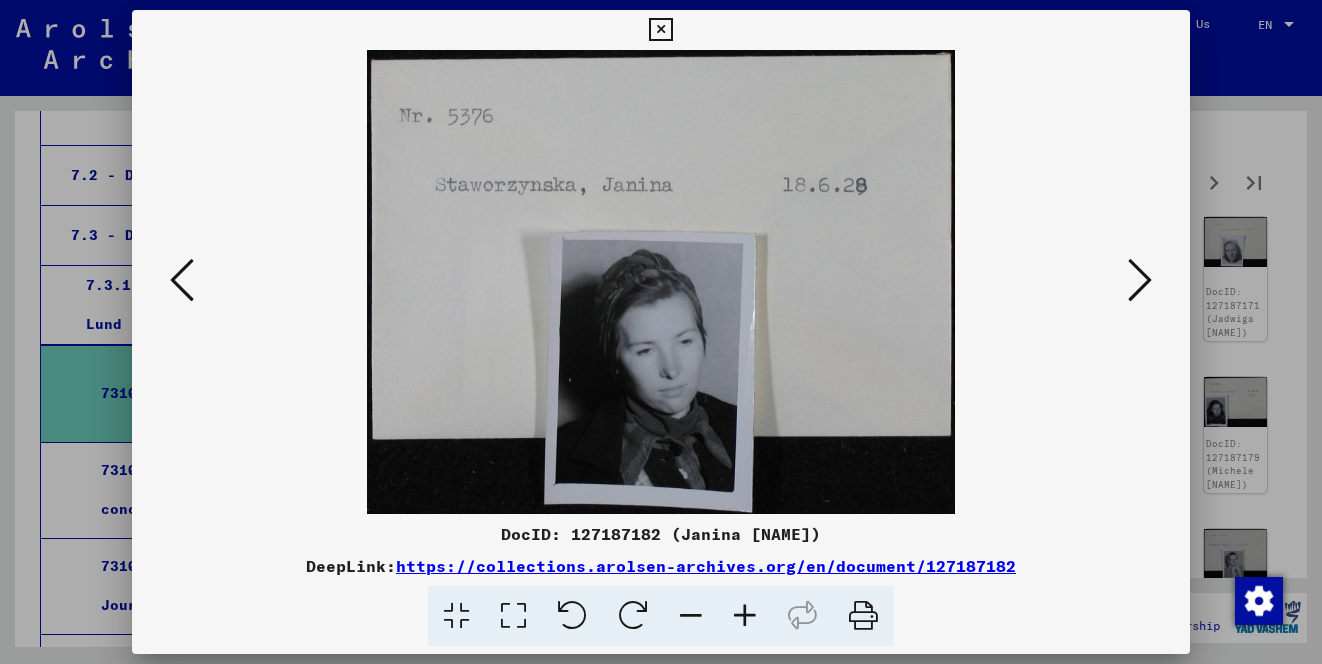 click at bounding box center [1140, 280] 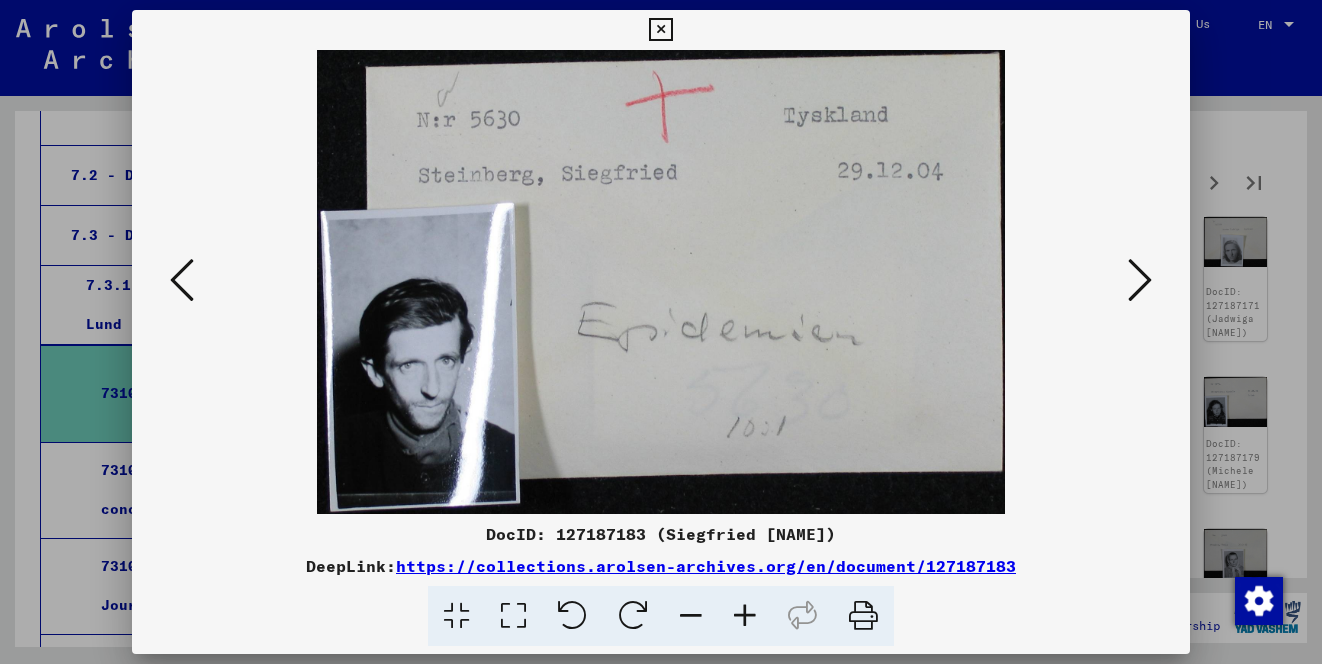click at bounding box center (1140, 280) 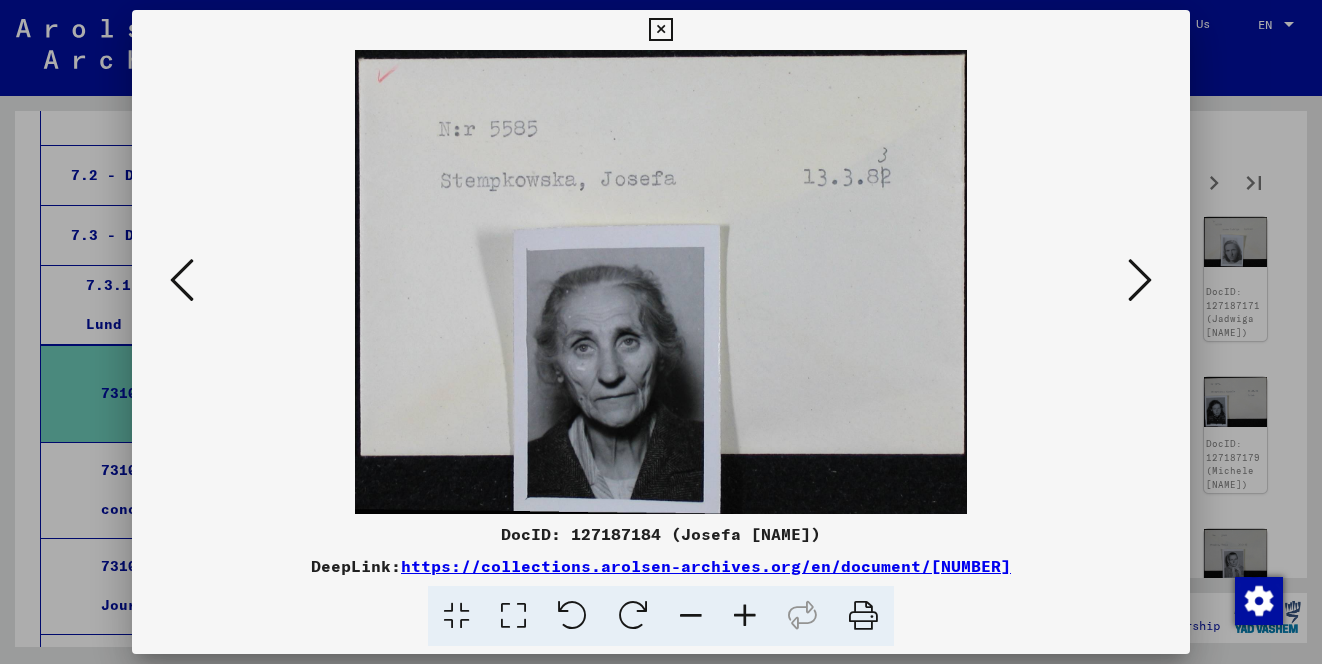click at bounding box center (1140, 280) 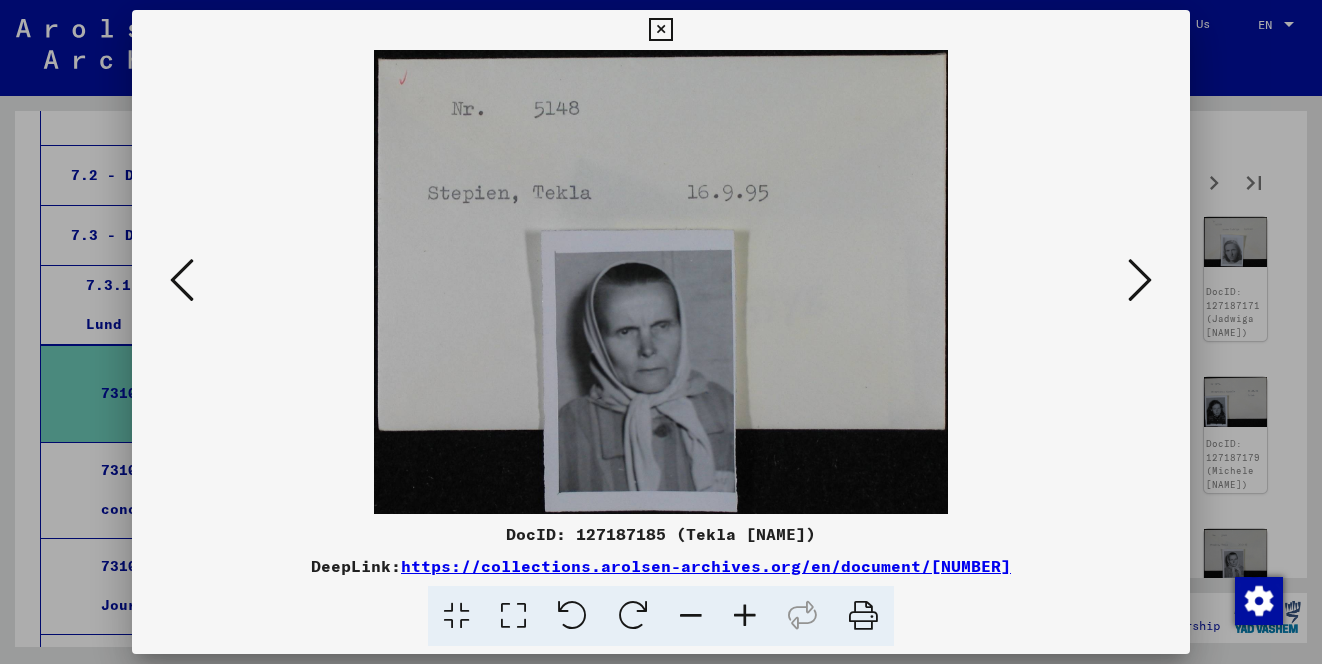 click at bounding box center (1140, 280) 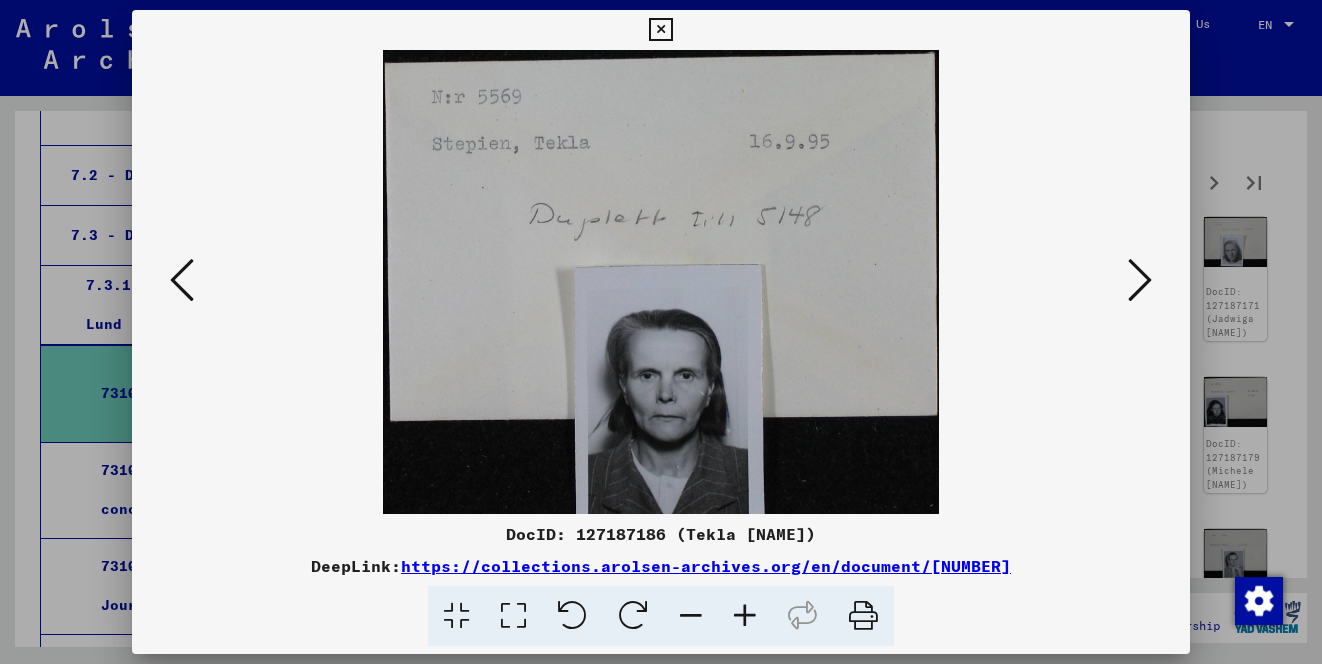 click at bounding box center (1140, 280) 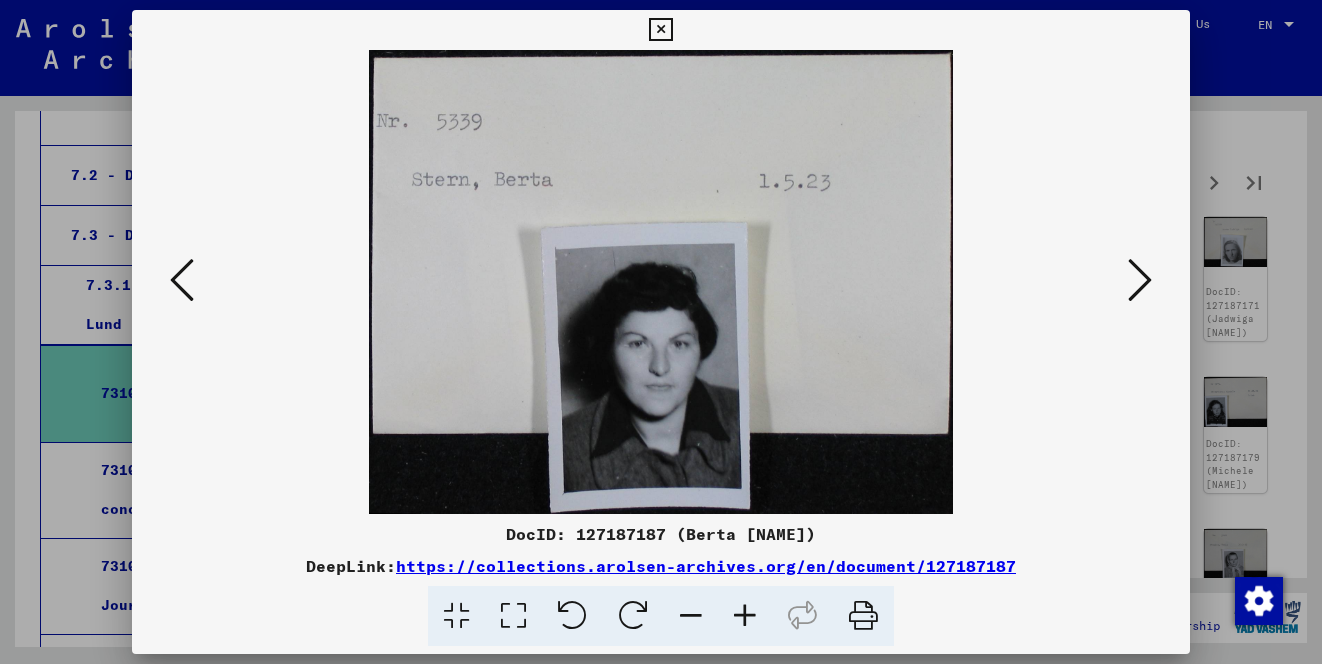 click at bounding box center [1140, 280] 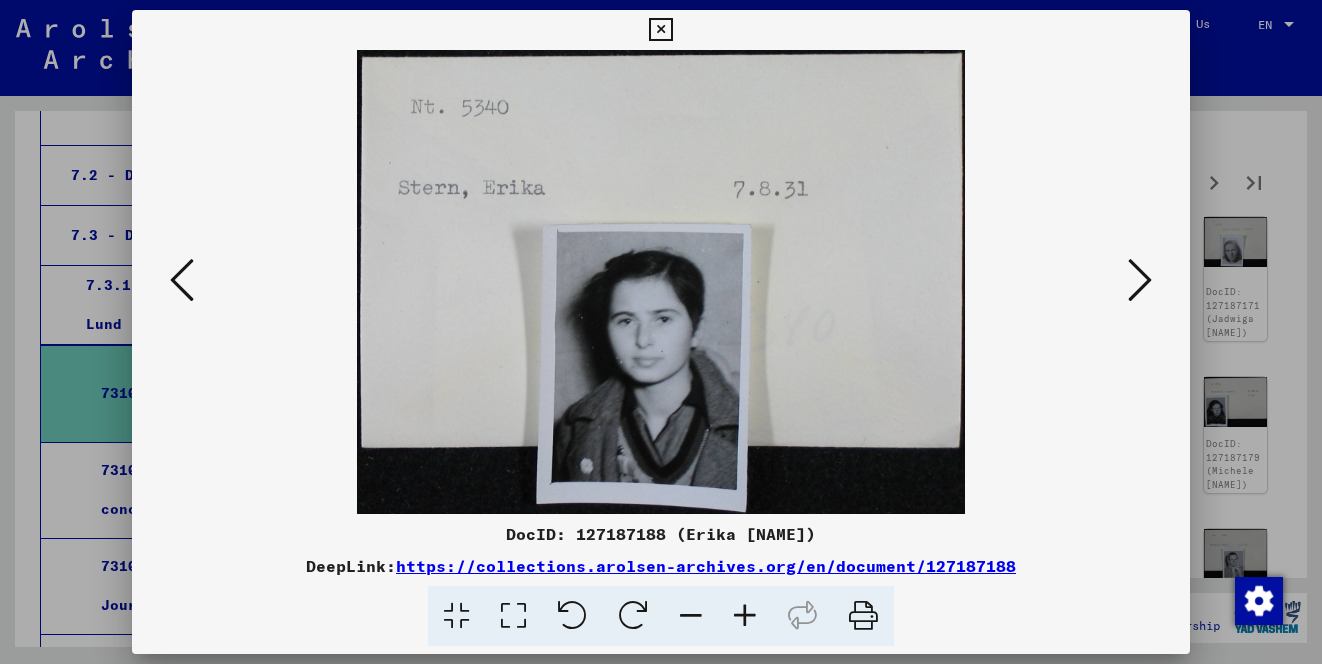 click at bounding box center [1140, 280] 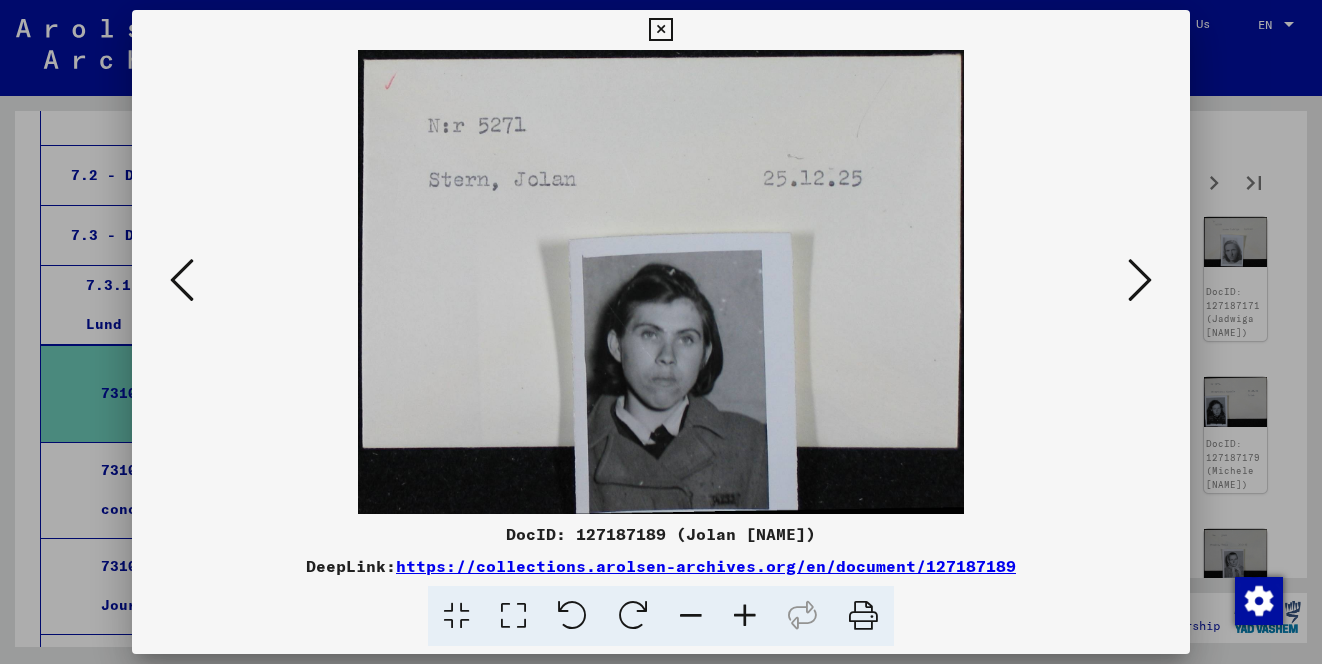 click at bounding box center [1140, 280] 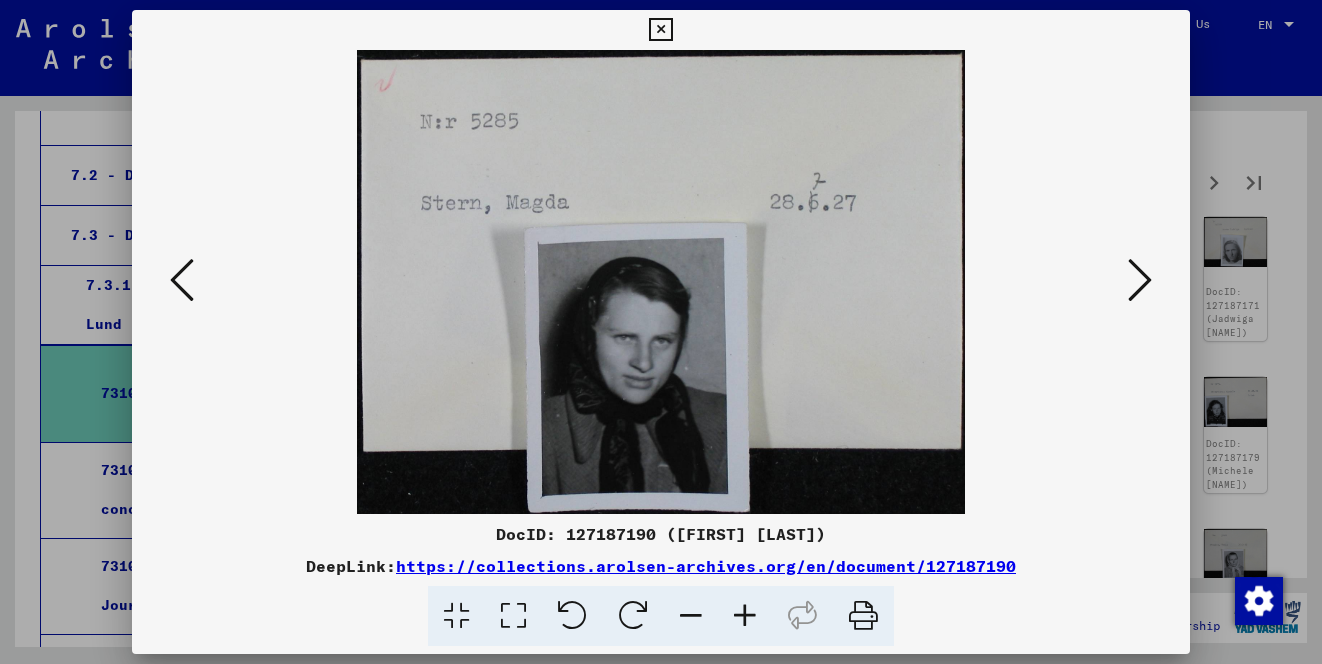 click at bounding box center (1140, 280) 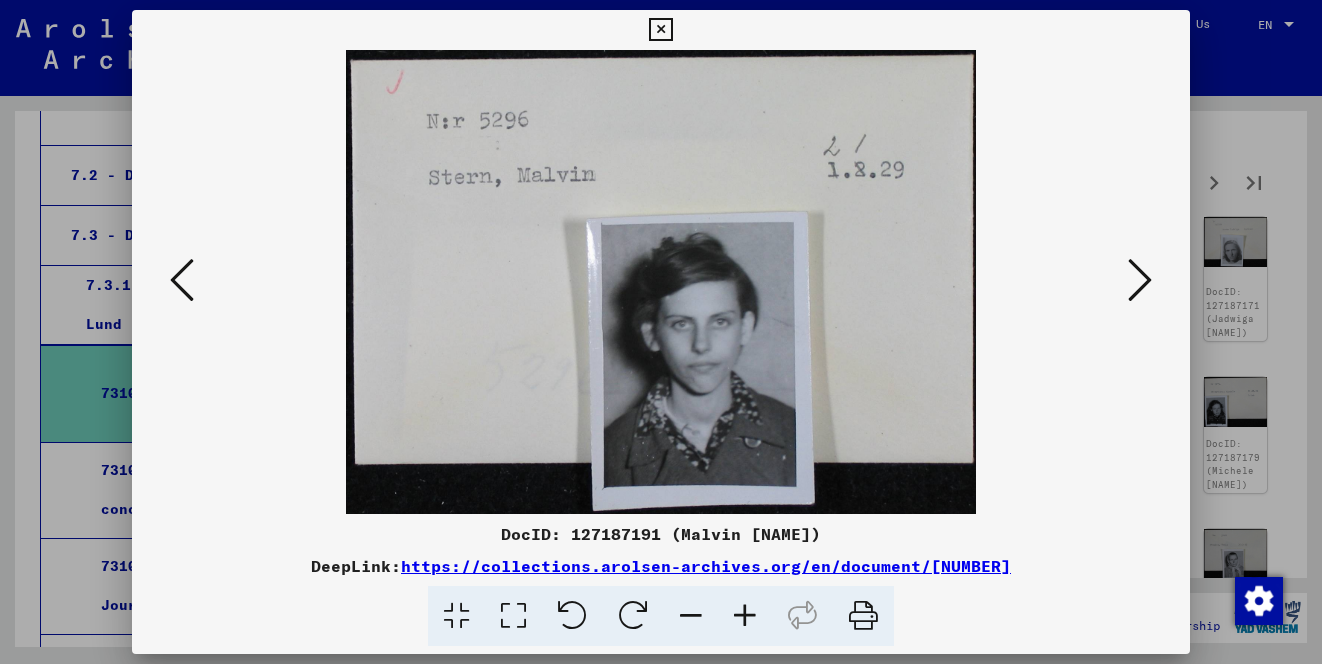 click at bounding box center [1140, 280] 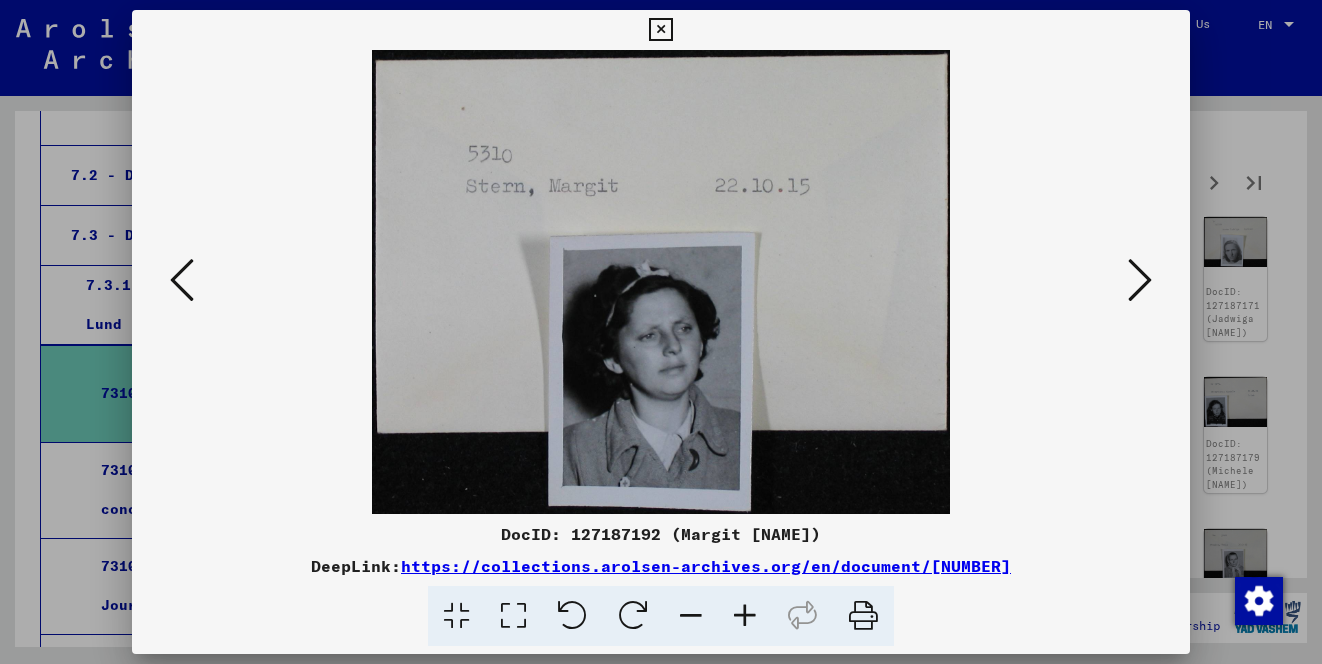 click at bounding box center [1140, 280] 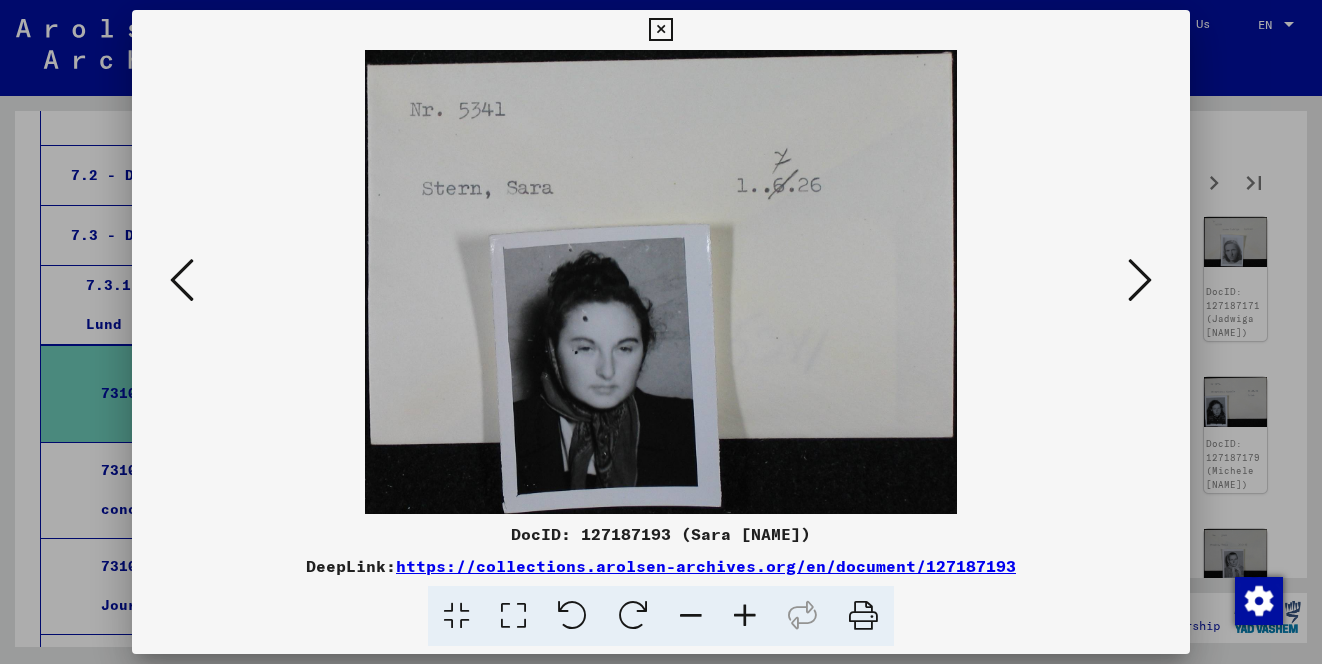 click at bounding box center (1140, 280) 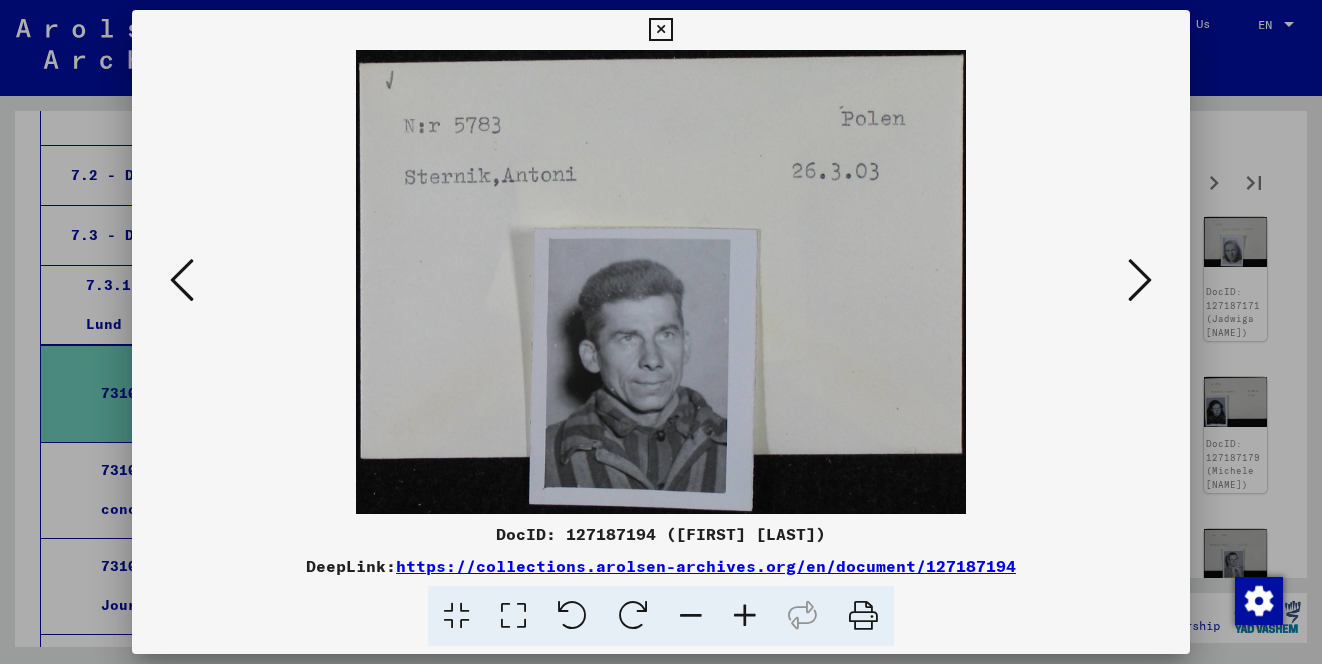 click at bounding box center [1140, 280] 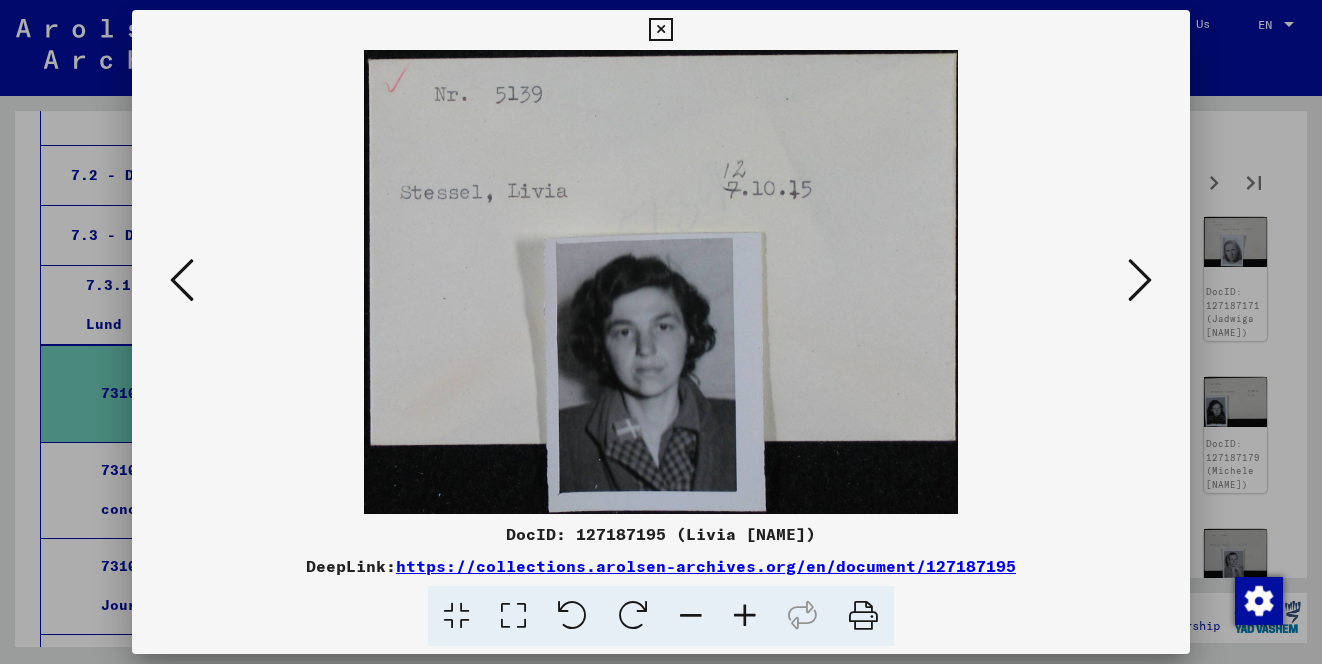 click at bounding box center [1140, 280] 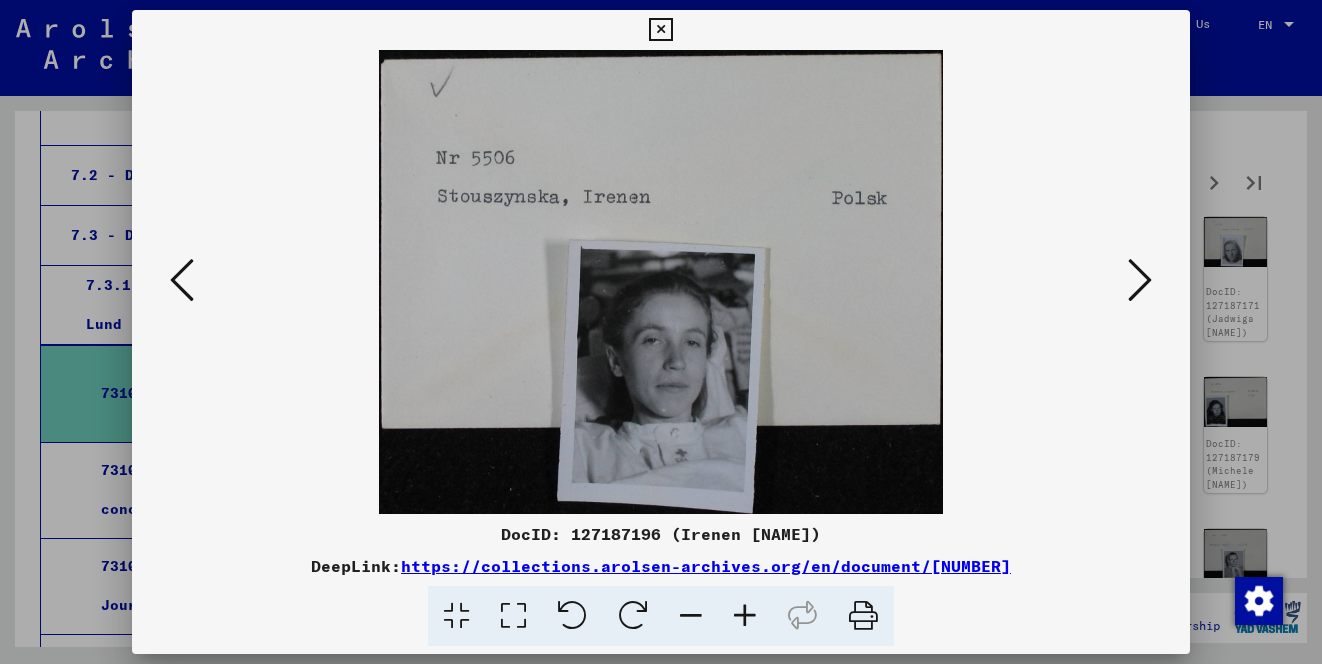 click at bounding box center [1140, 280] 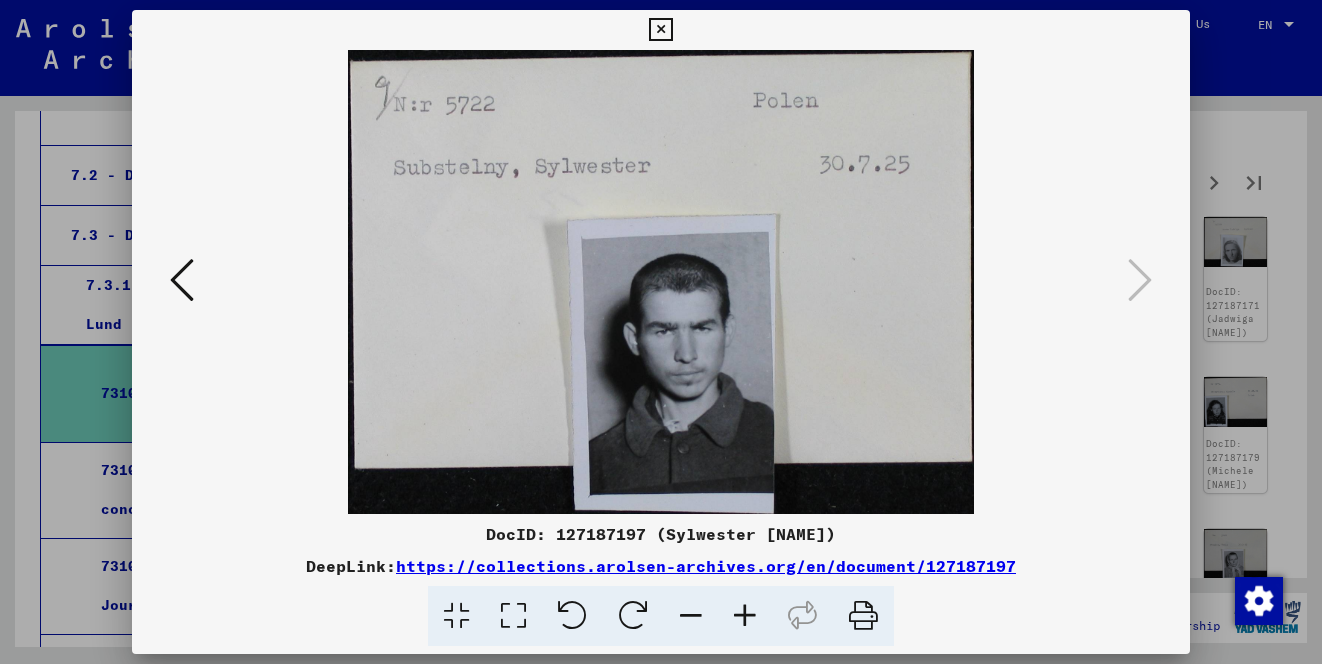 click at bounding box center [661, 332] 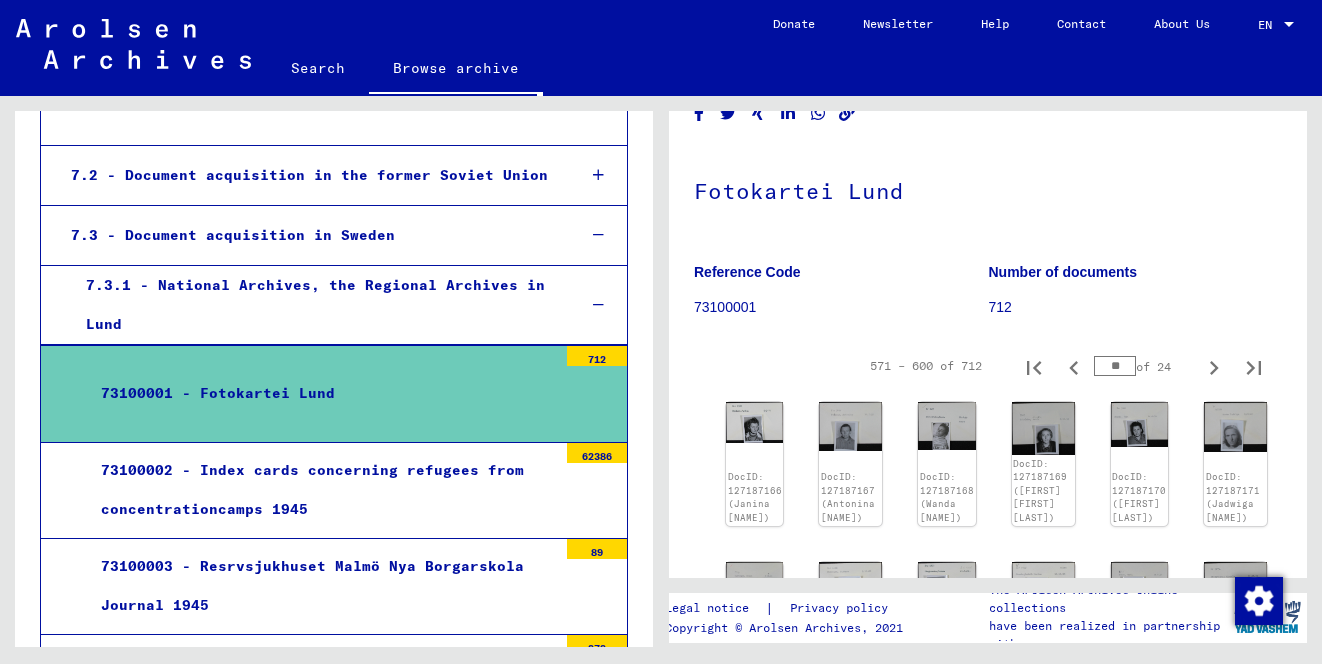 scroll, scrollTop: 82, scrollLeft: 0, axis: vertical 